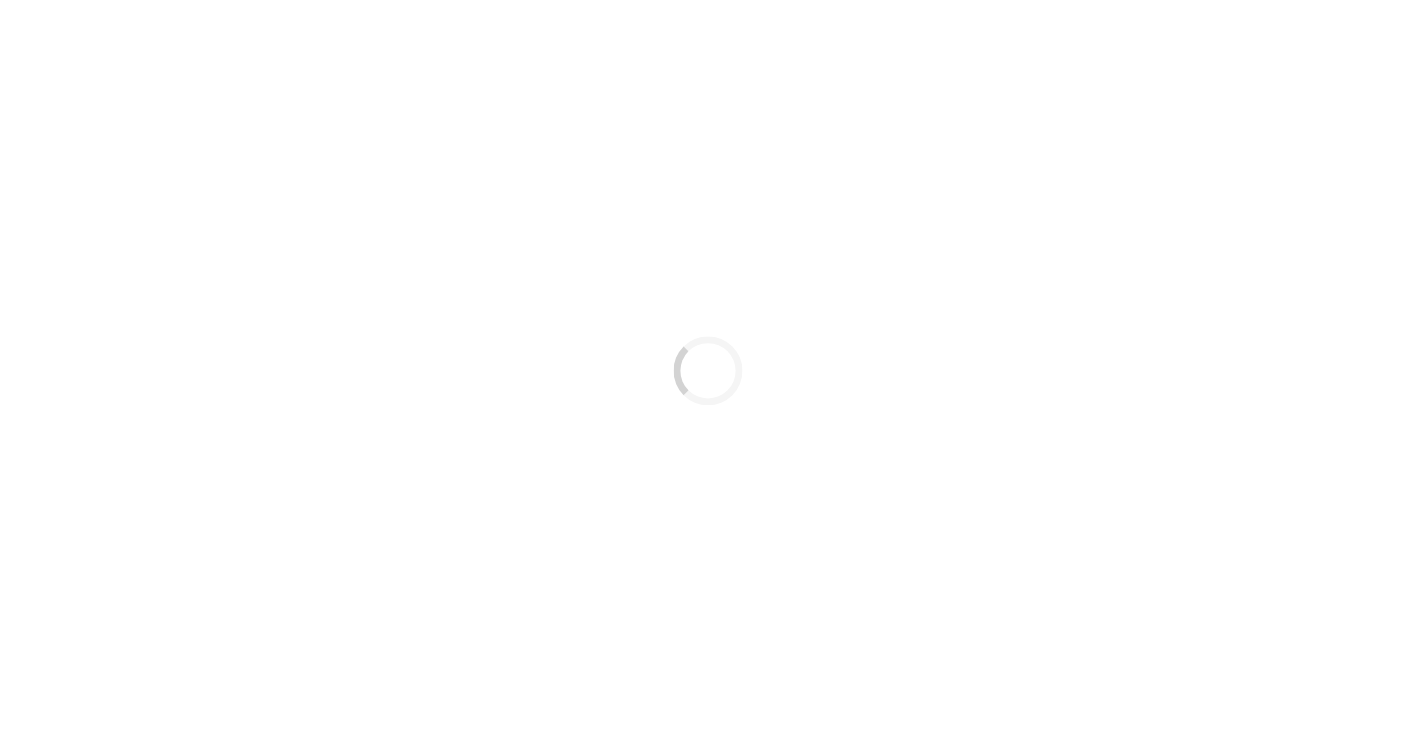scroll, scrollTop: 0, scrollLeft: 0, axis: both 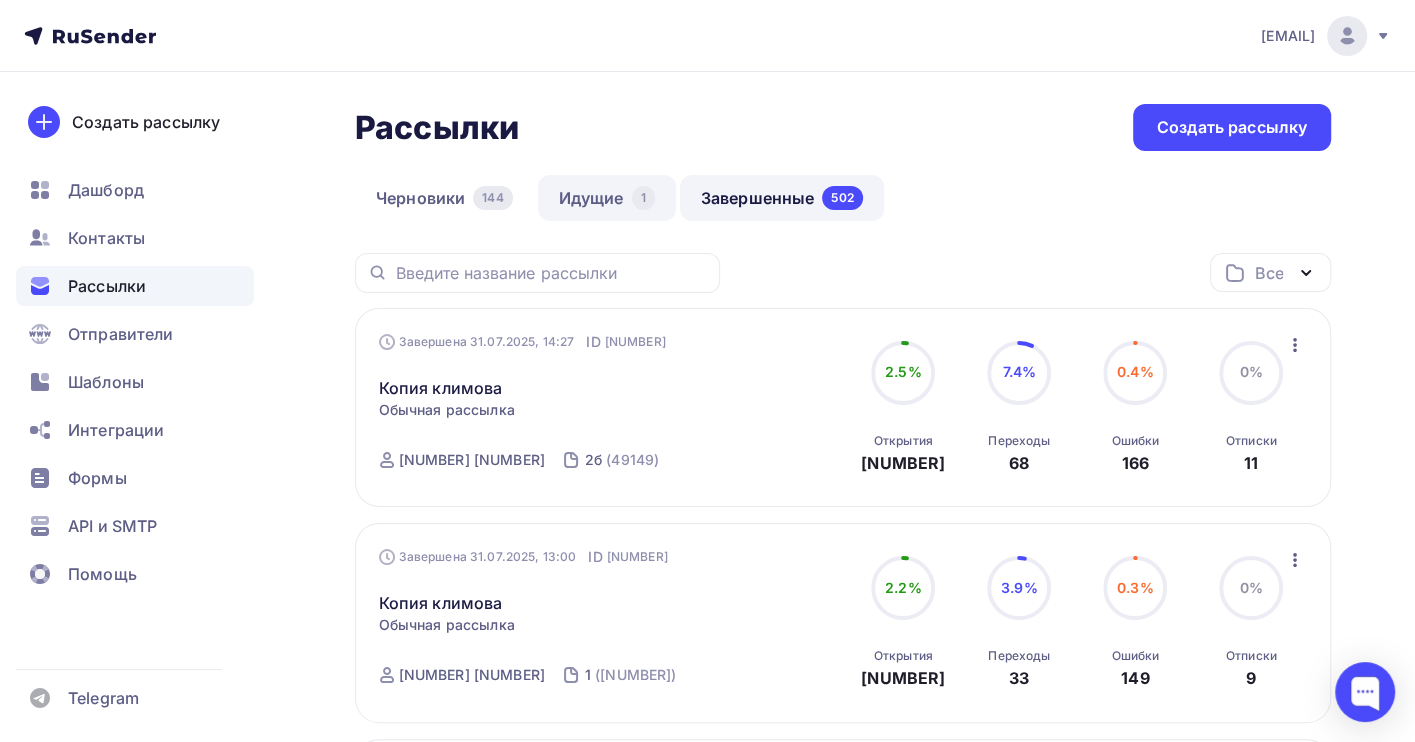click on "Идущие
1" at bounding box center [607, 198] 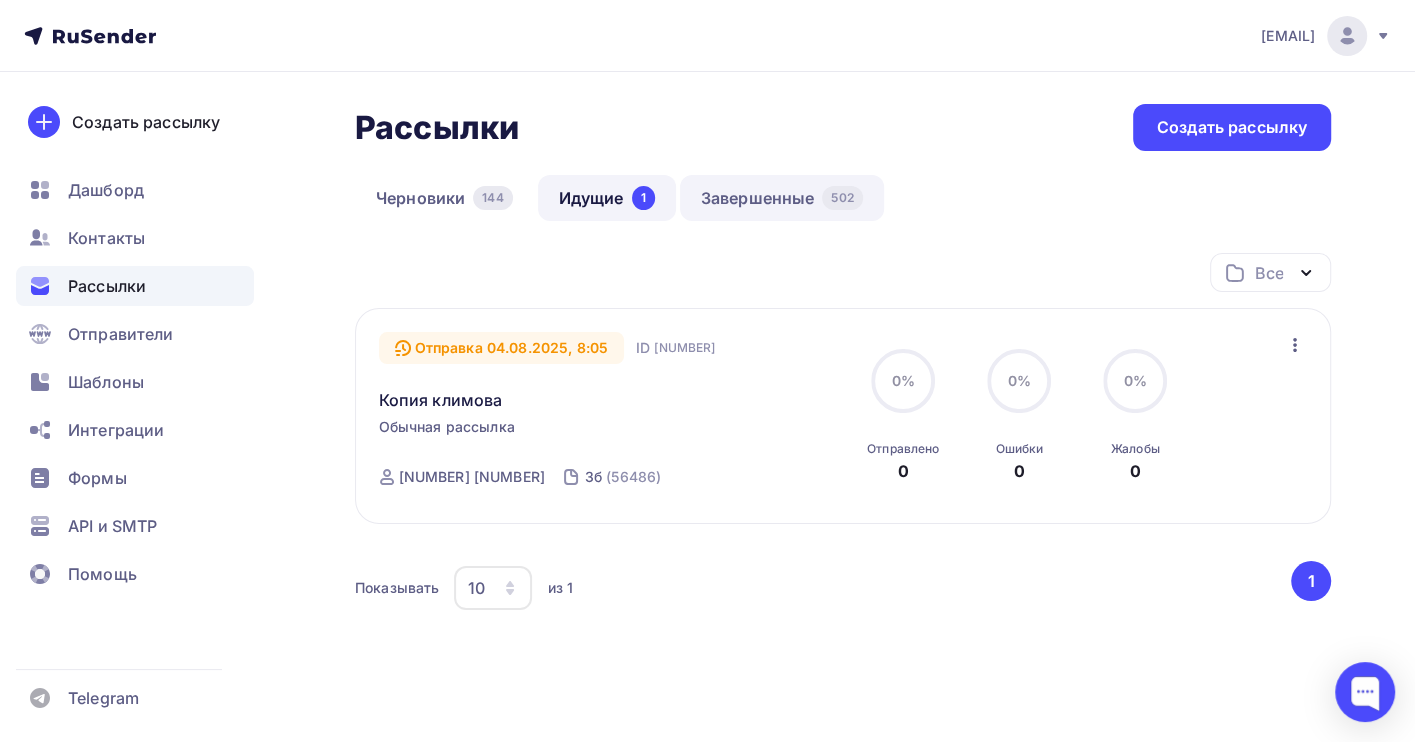click on "Завершенные
[NUMBER]" at bounding box center [782, 198] 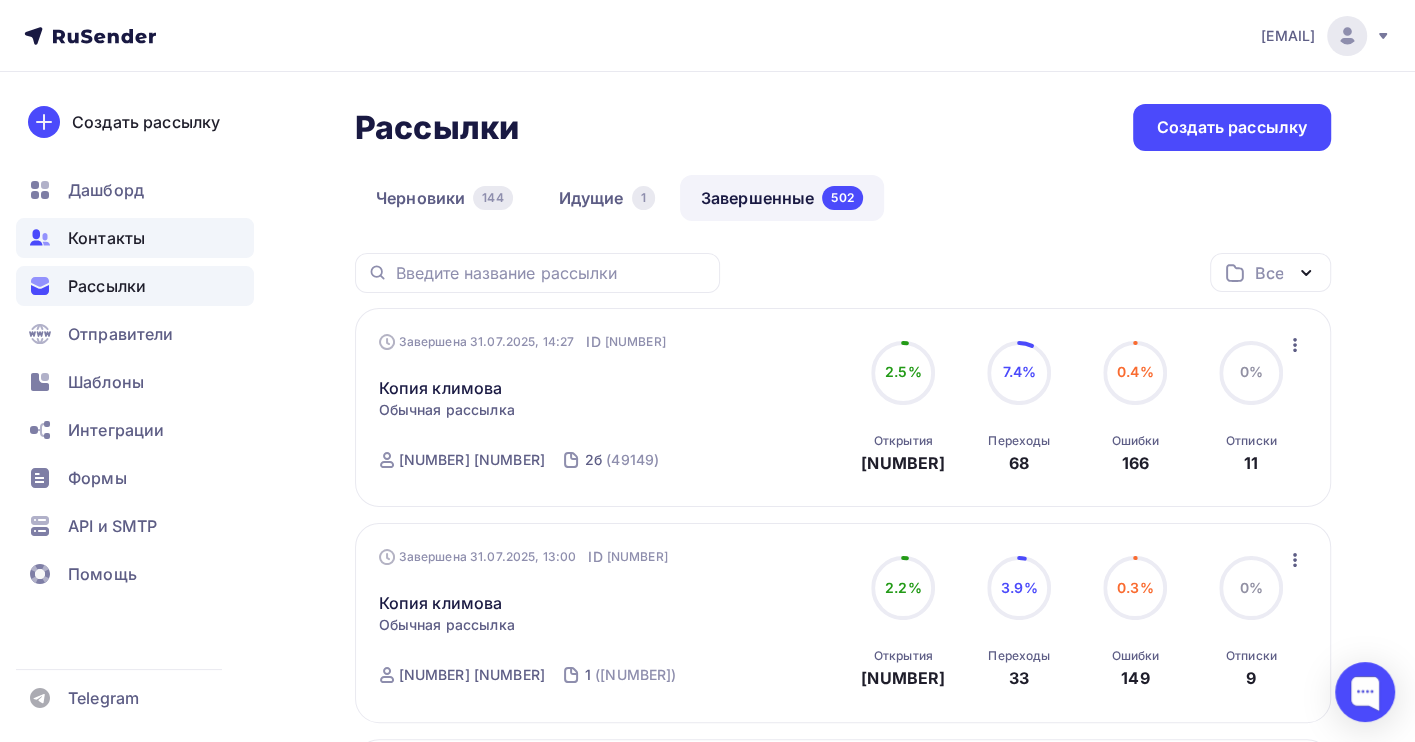 click on "Контакты" at bounding box center (106, 238) 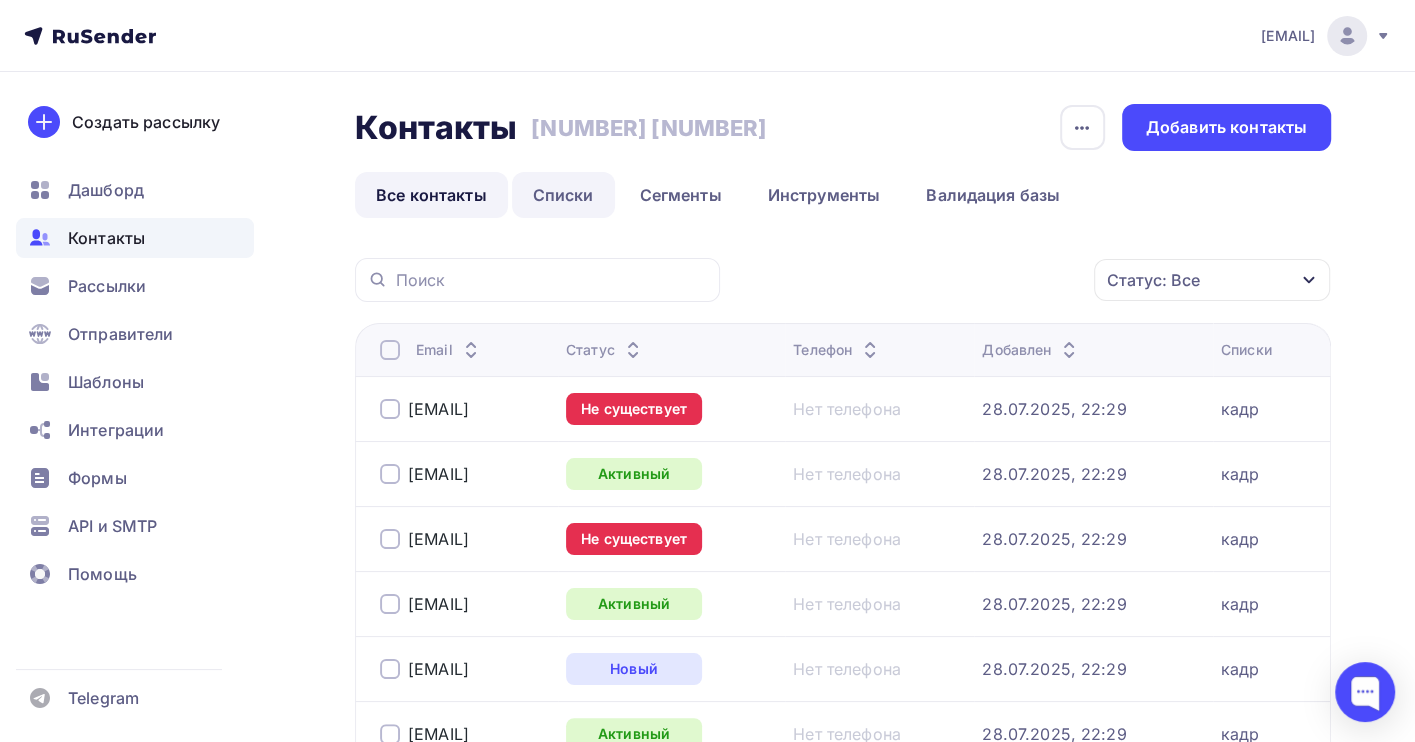 click on "Списки" at bounding box center [563, 195] 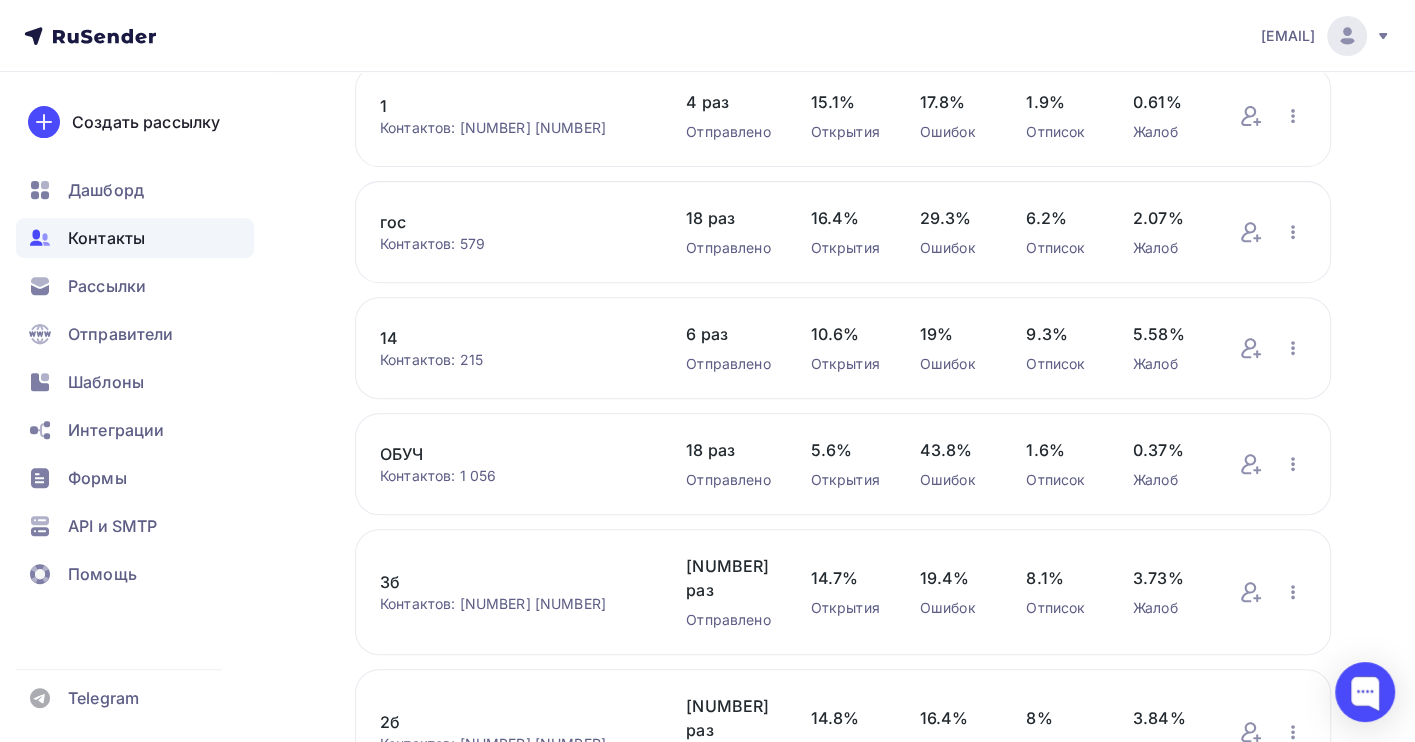 scroll, scrollTop: 818, scrollLeft: 0, axis: vertical 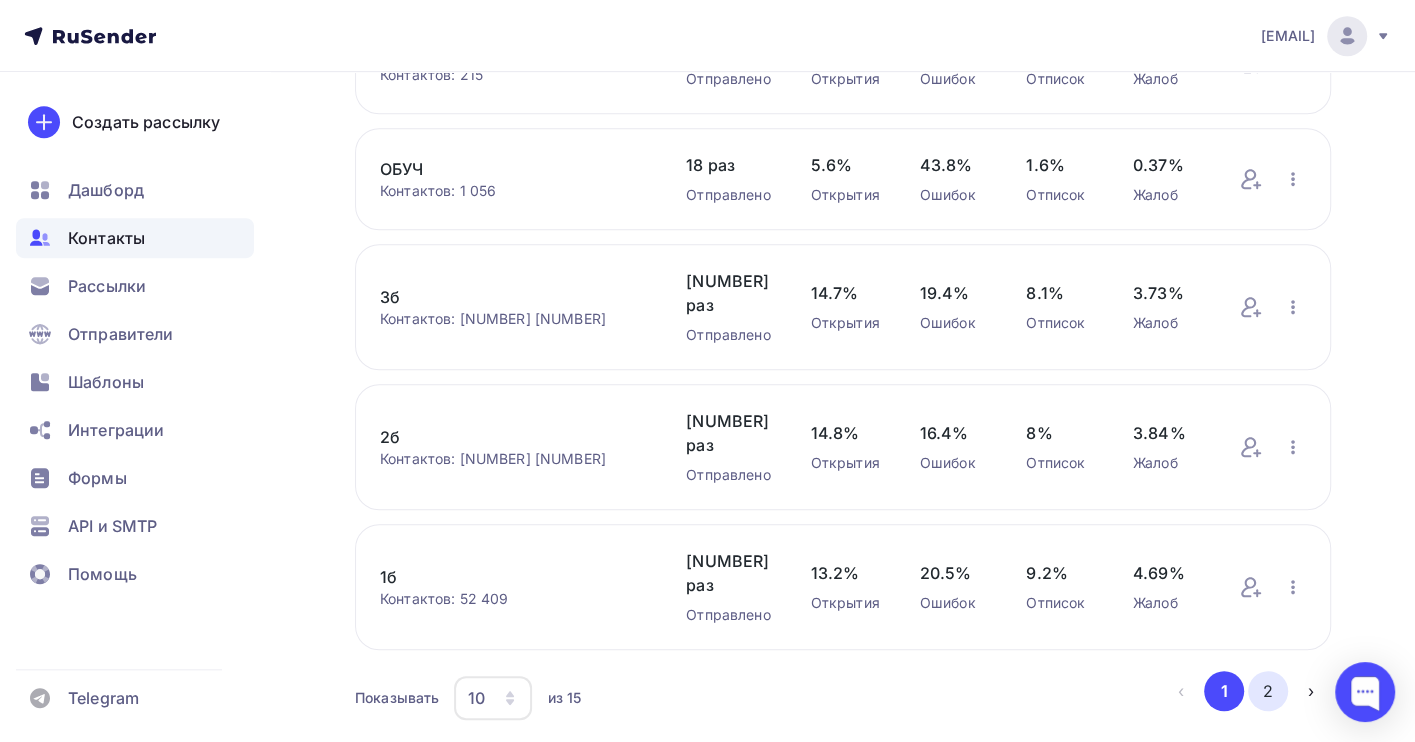 click on "2" at bounding box center (1268, 691) 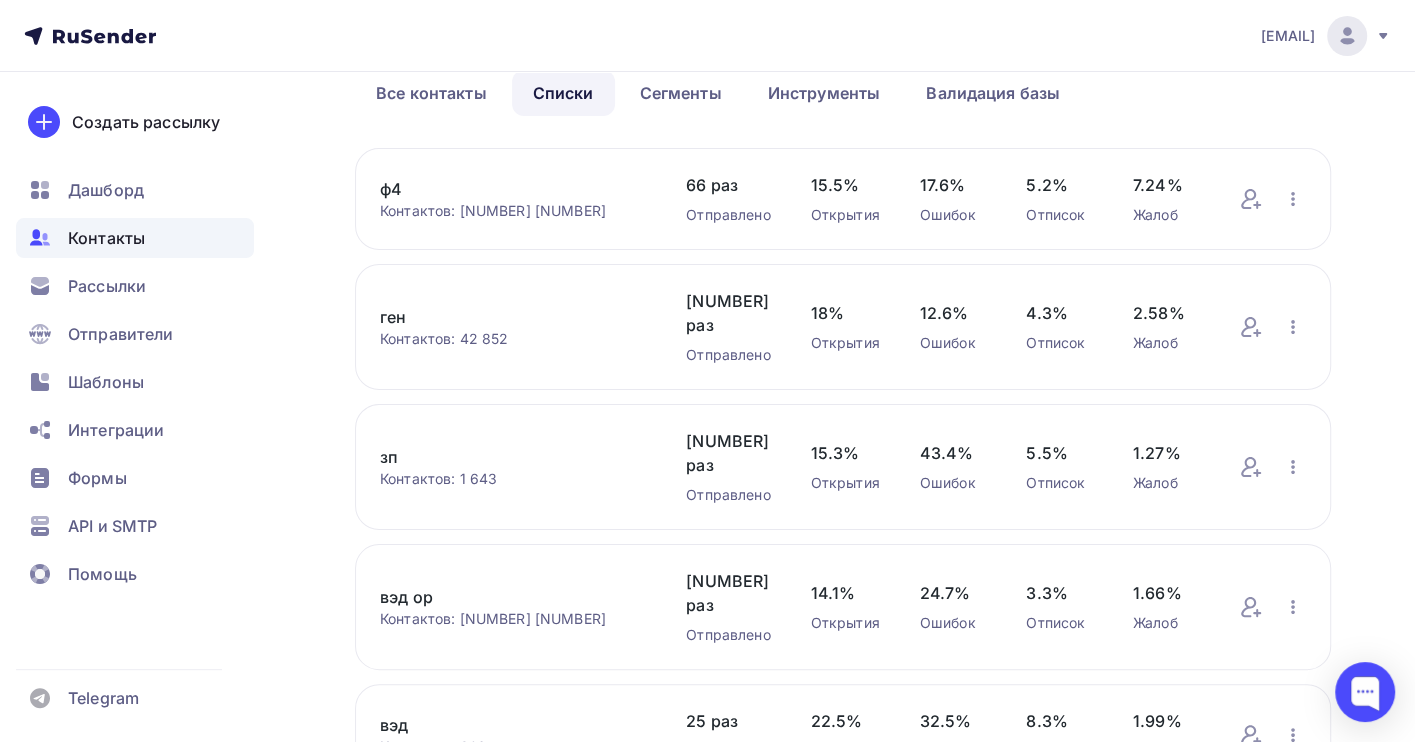 scroll, scrollTop: 0, scrollLeft: 0, axis: both 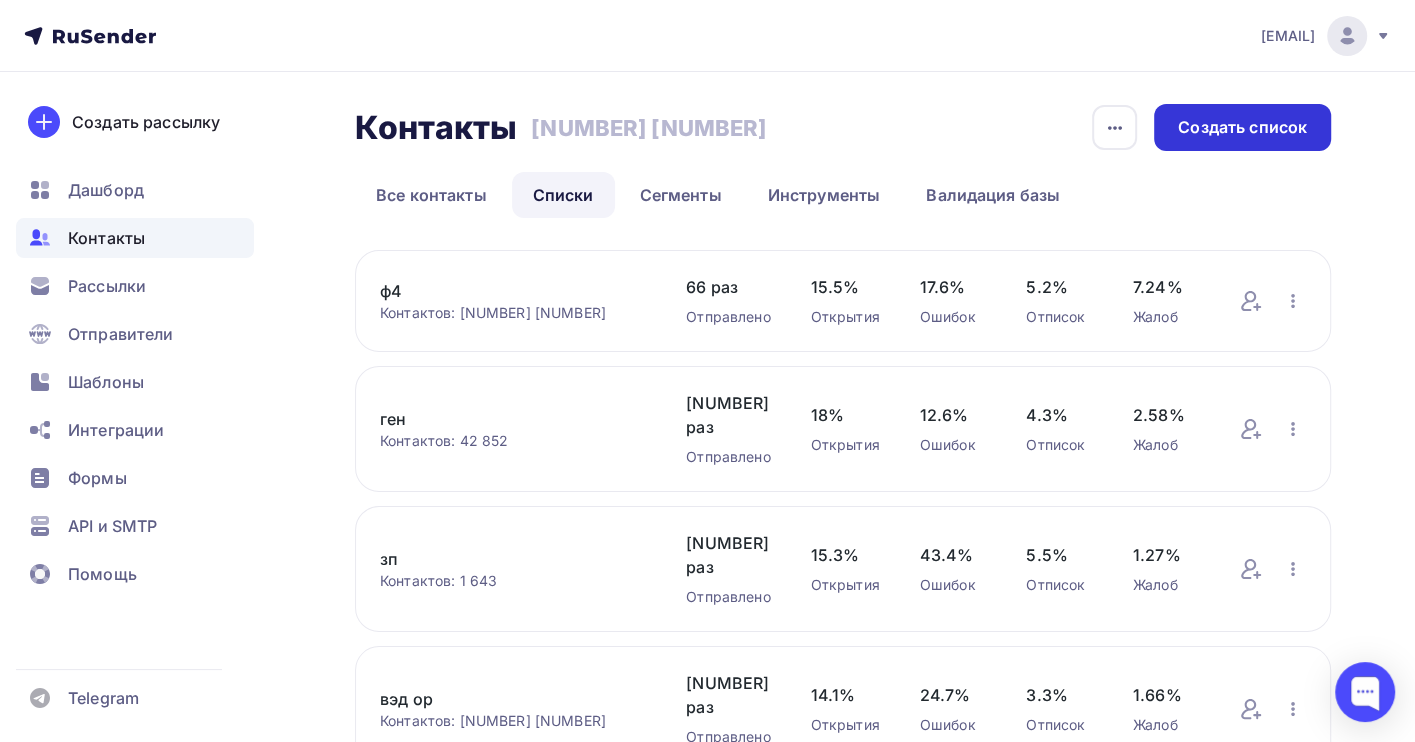 click on "Создать список" at bounding box center [1242, 127] 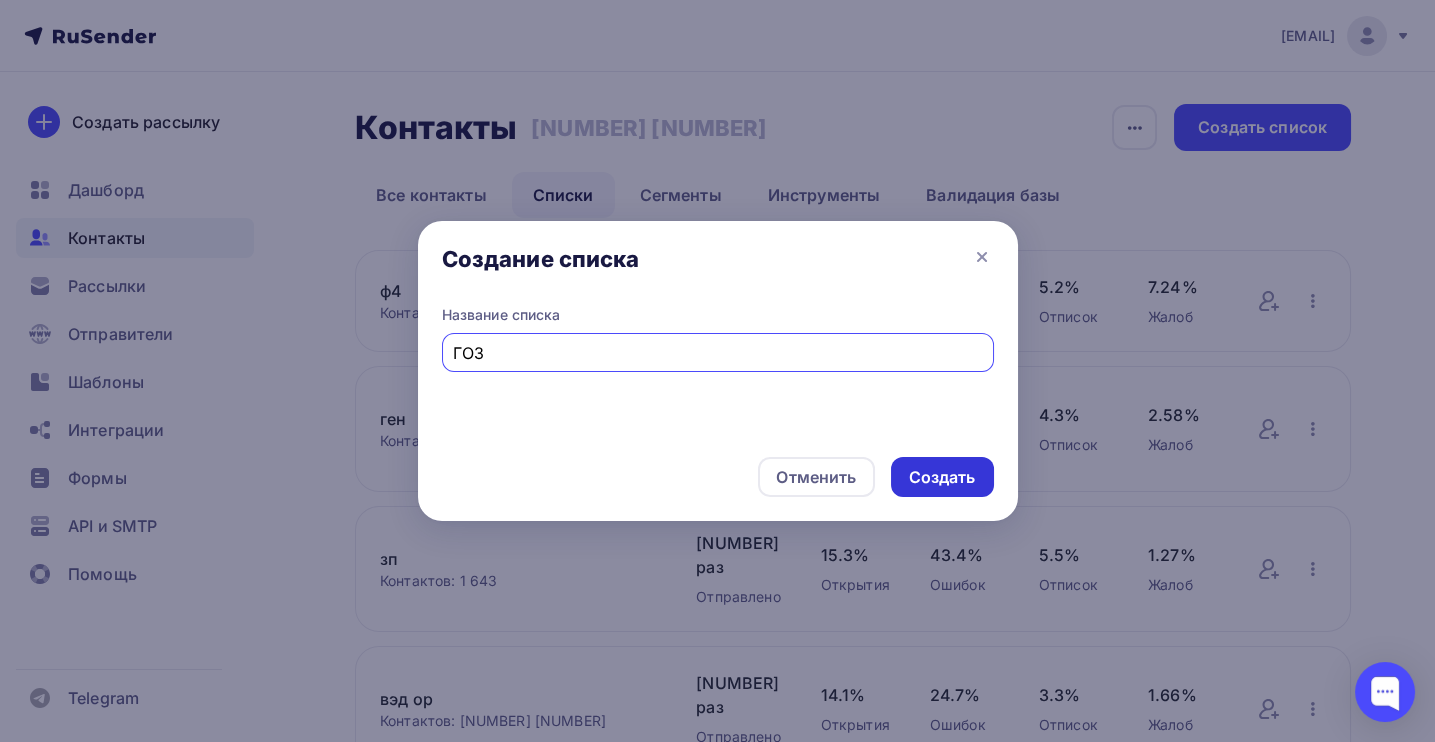 type on "ГОЗ" 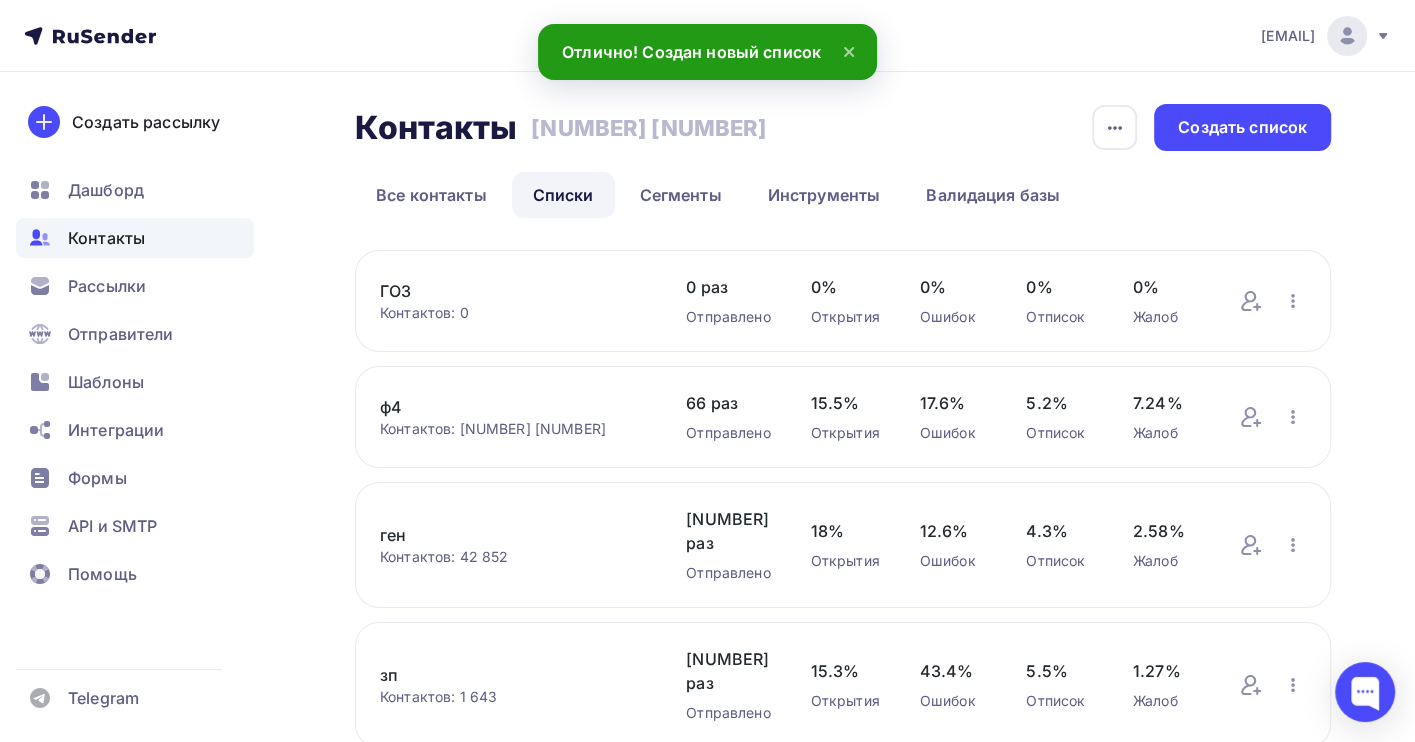 click on "ГОЗ" at bounding box center [513, 291] 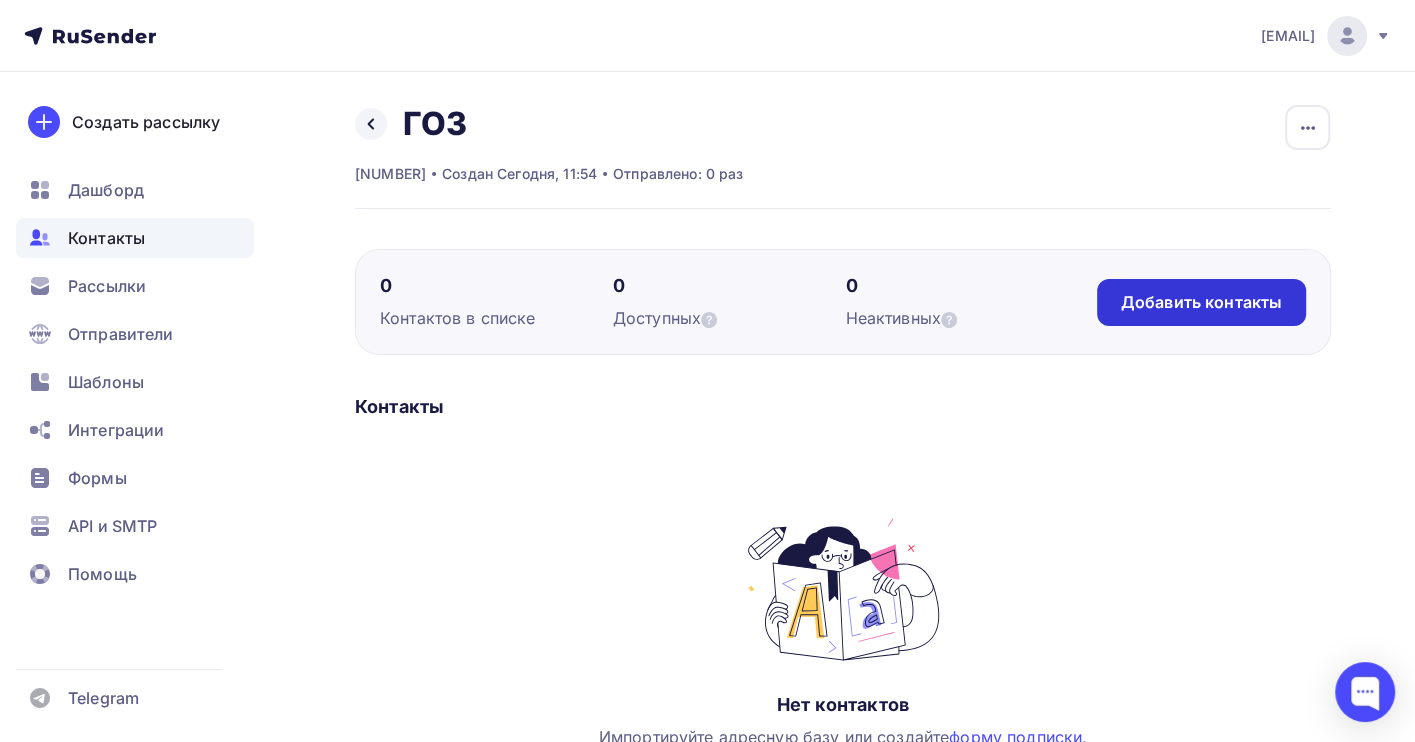 click on "Добавить контакты" at bounding box center [1201, 302] 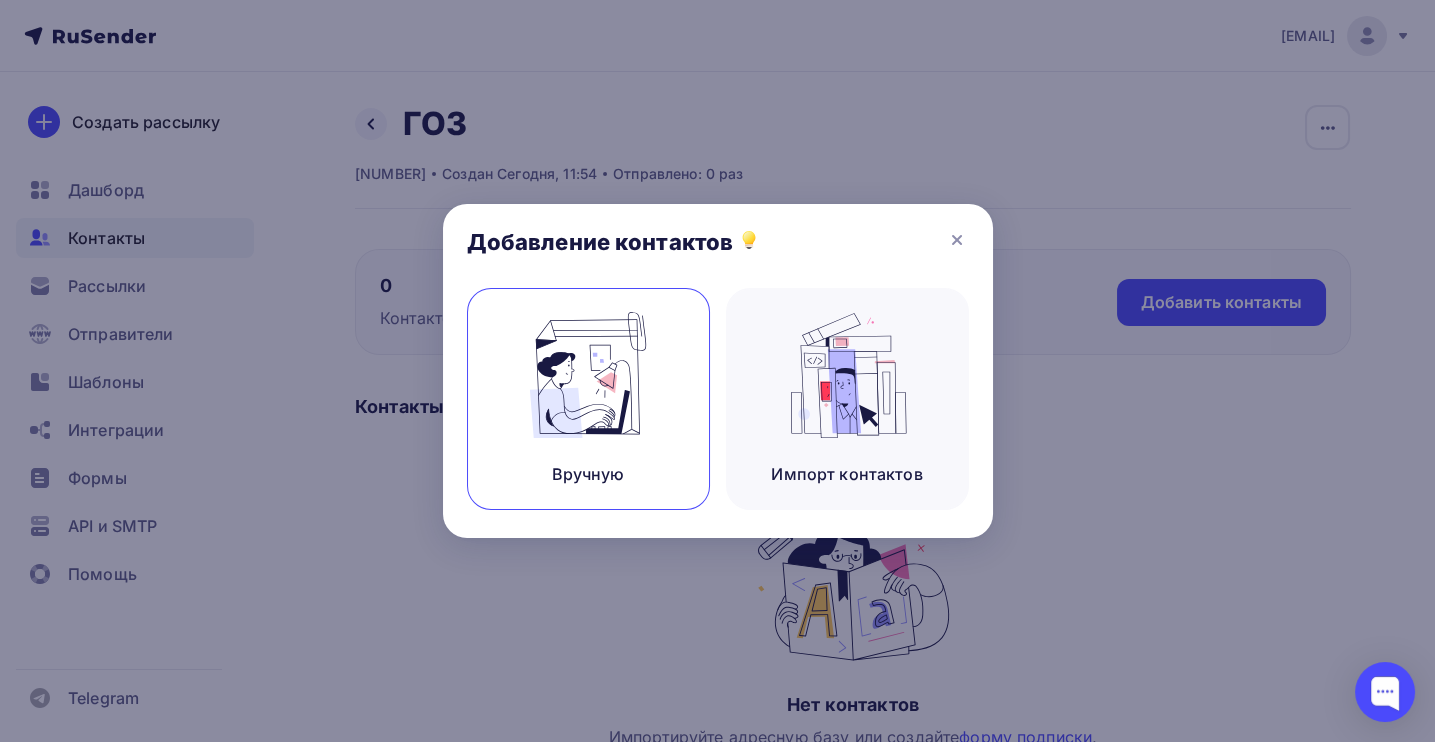 click at bounding box center (588, 375) 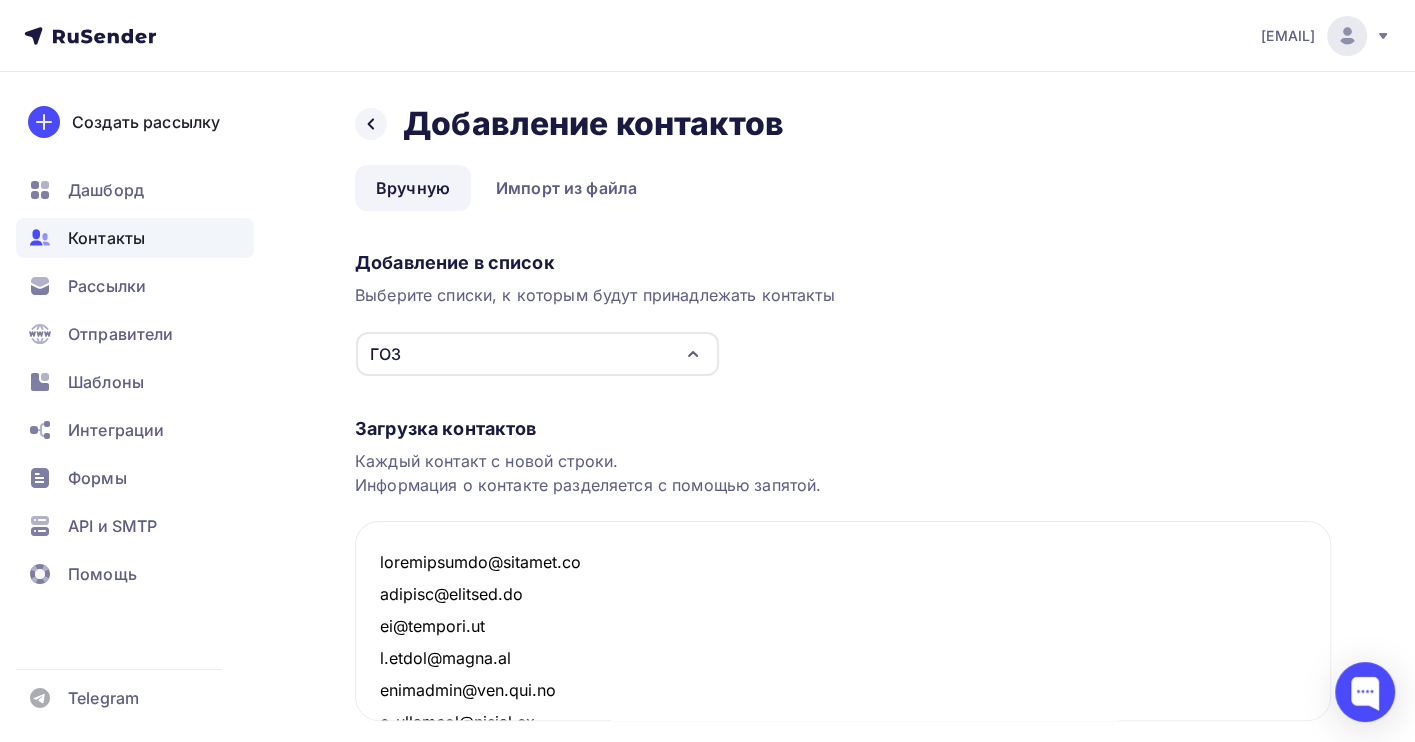scroll, scrollTop: 18542, scrollLeft: 0, axis: vertical 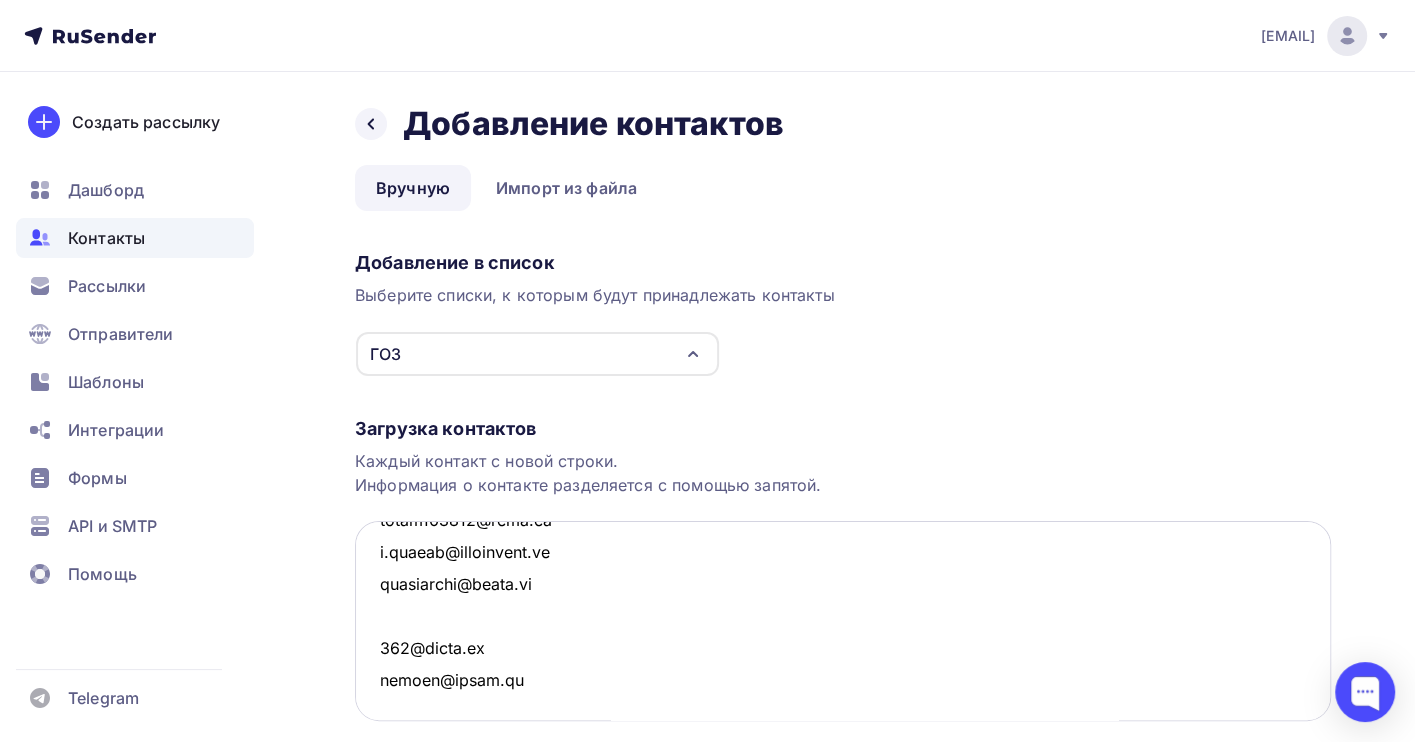 click at bounding box center [843, 621] 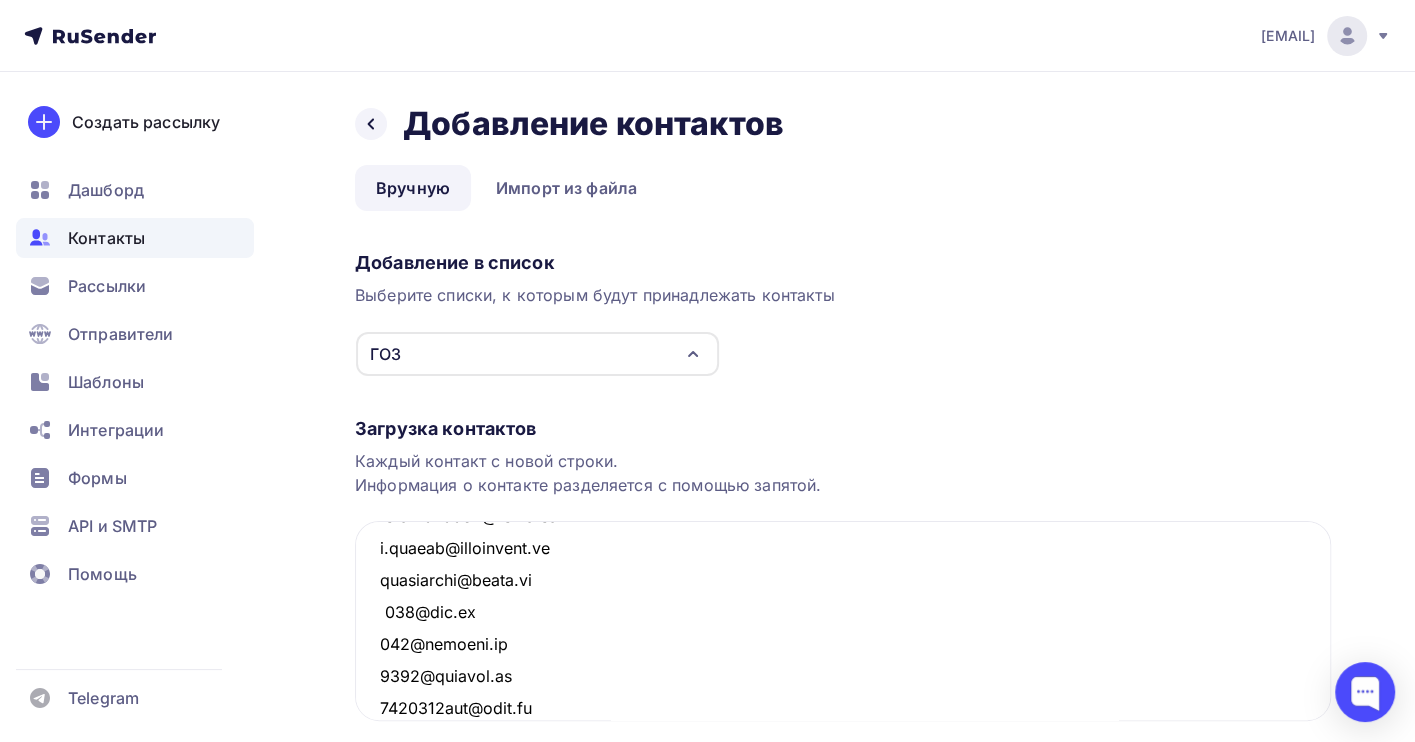 scroll, scrollTop: 32685, scrollLeft: 0, axis: vertical 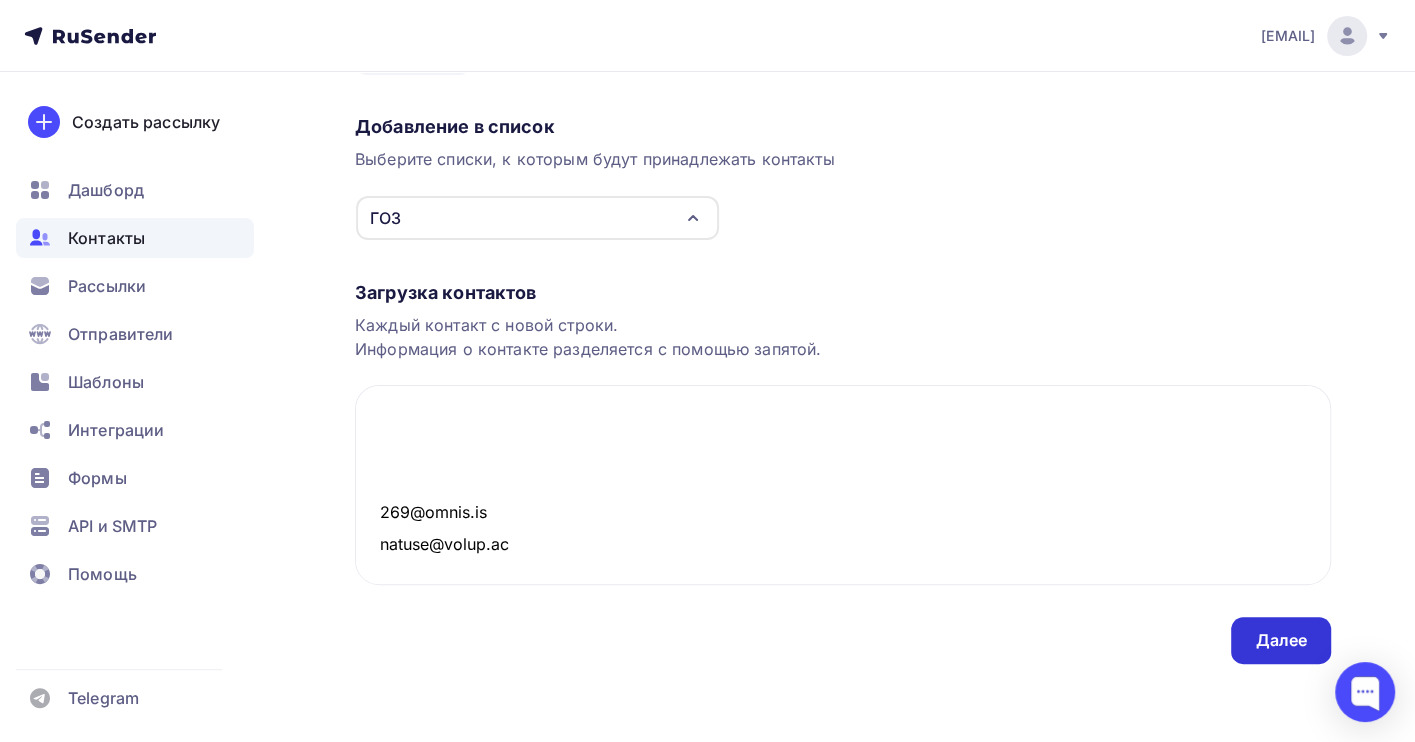 type on "[EMAIL]
[EMAIL]
[EMAIL]
[EMAIL]
[EMAIL]
[EMAIL]
[EMAIL]
[EMAIL]
[EMAIL]
[EMAIL]
[EMAIL]
[EMAIL]
[EMAIL]
[EMAIL]
[EMAIL]
[EMAIL]
[EMAIL]
[EMAIL]
[EMAIL]
[EMAIL]
[EMAIL]
[EMAIL]
[EMAIL]
[EMAIL]
[EMAIL]
[EMAIL]
[EMAIL]
[EMAIL]
[EMAIL]
[EMAIL]
[EMAIL]
[EMAIL]
[EMAIL]
[EMAIL]
[EMAIL]" 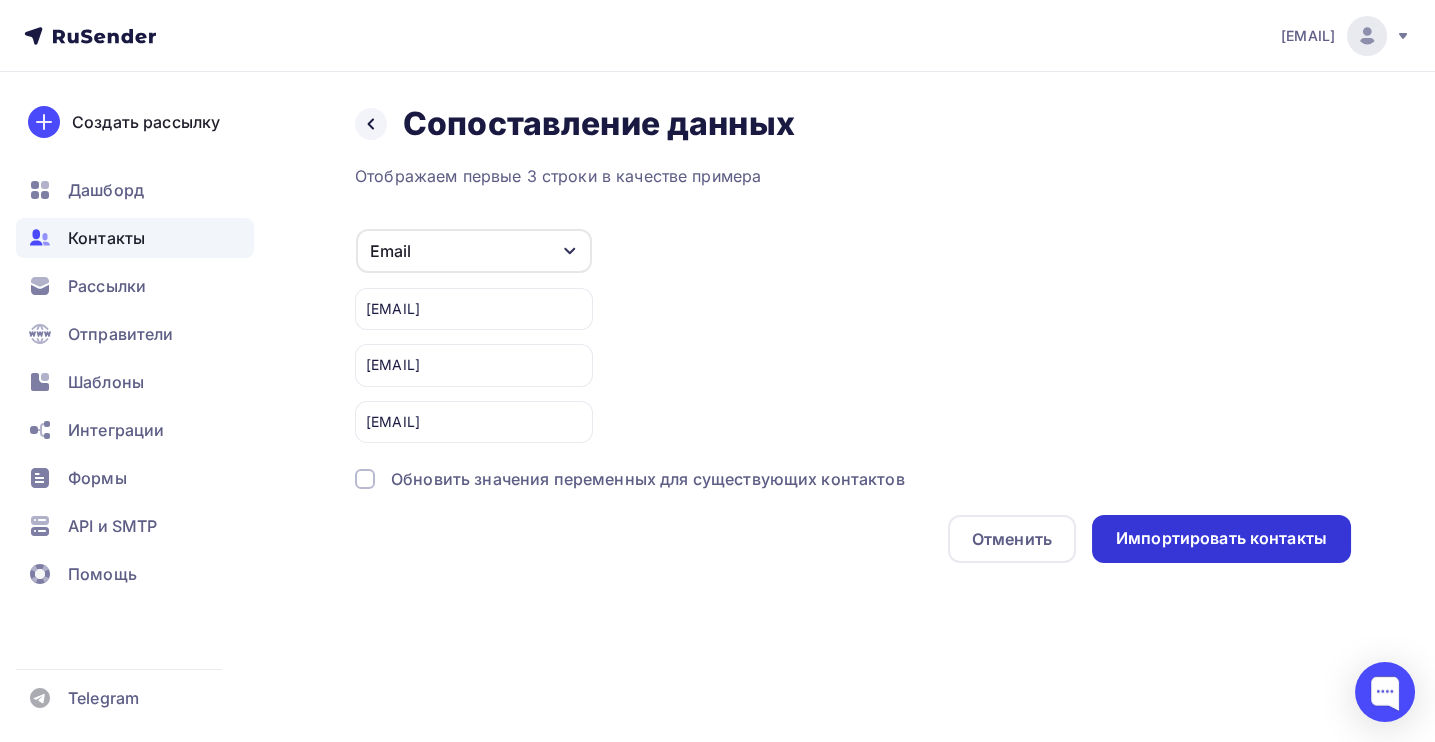 click on "Импортировать контакты" at bounding box center (1221, 538) 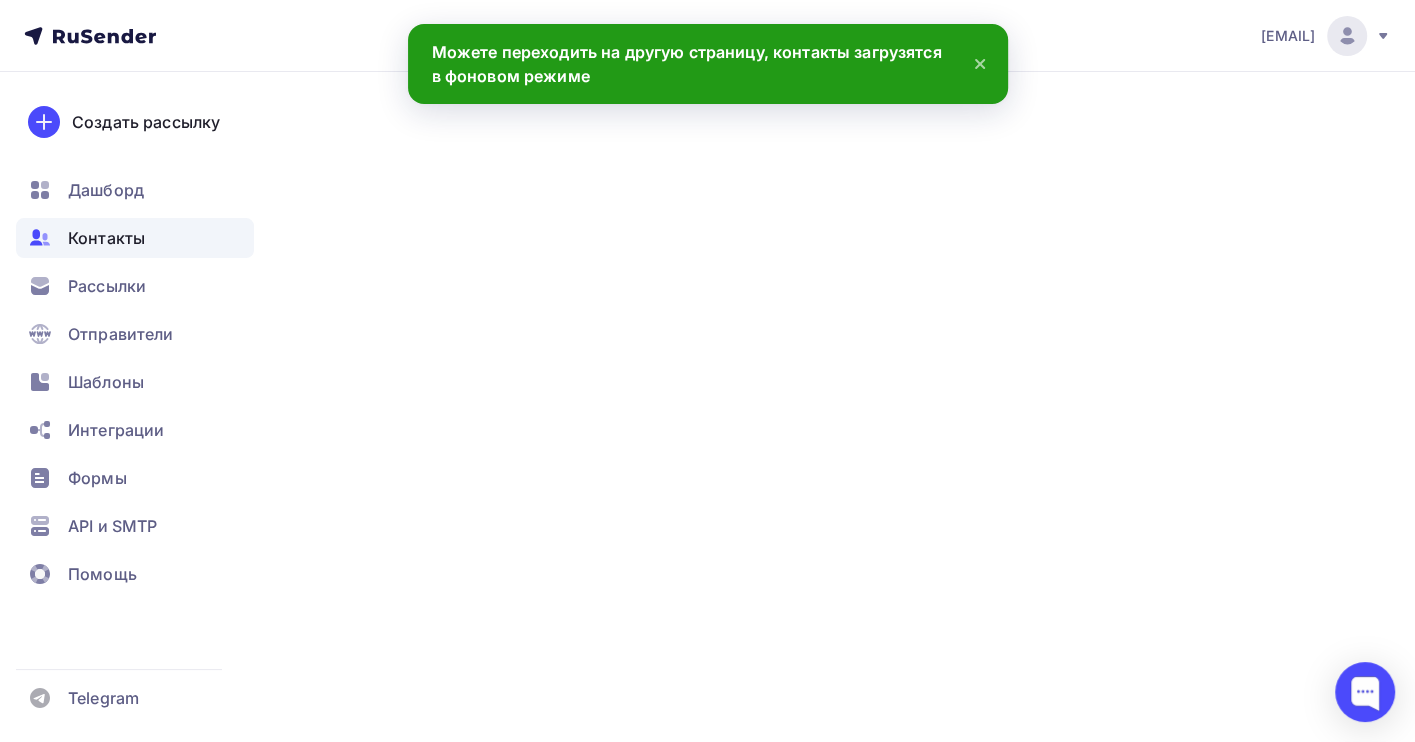 scroll, scrollTop: 32685, scrollLeft: 0, axis: vertical 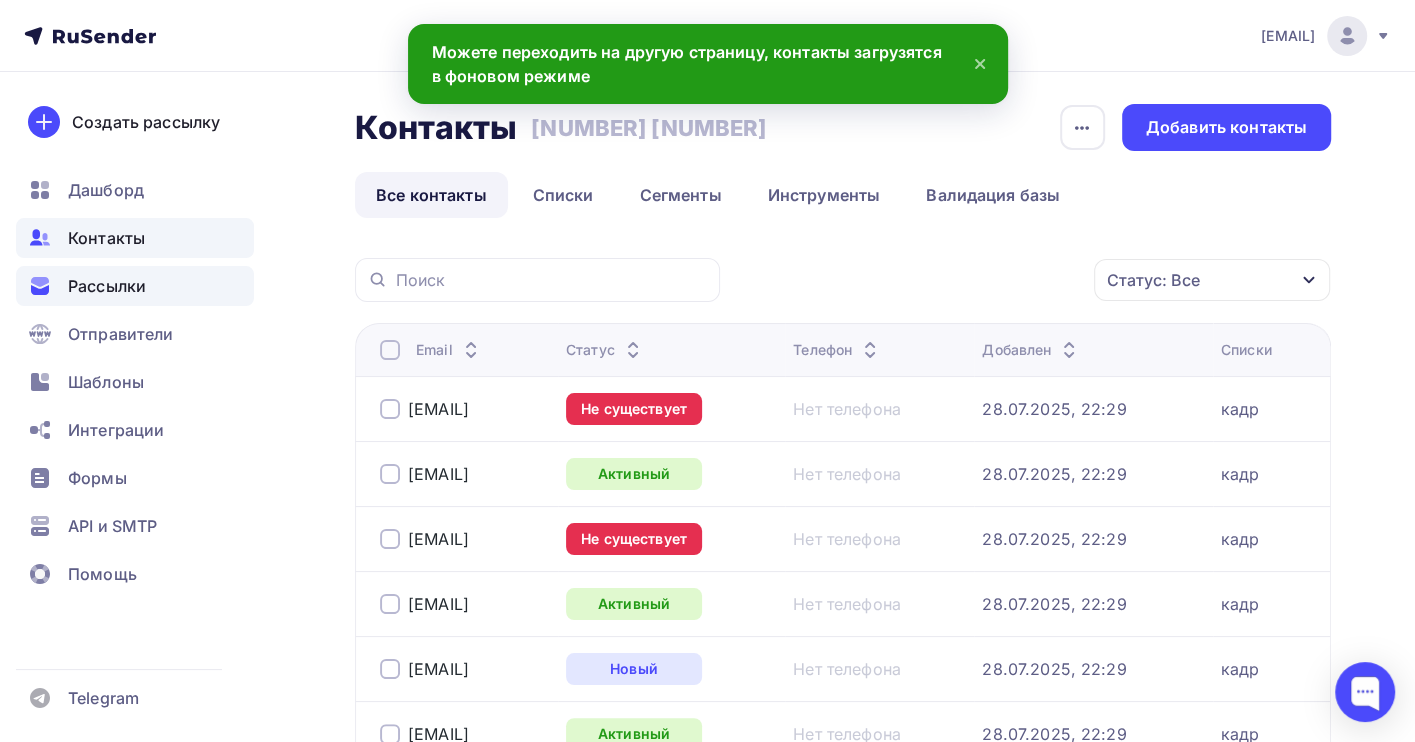 click on "Рассылки" at bounding box center (107, 286) 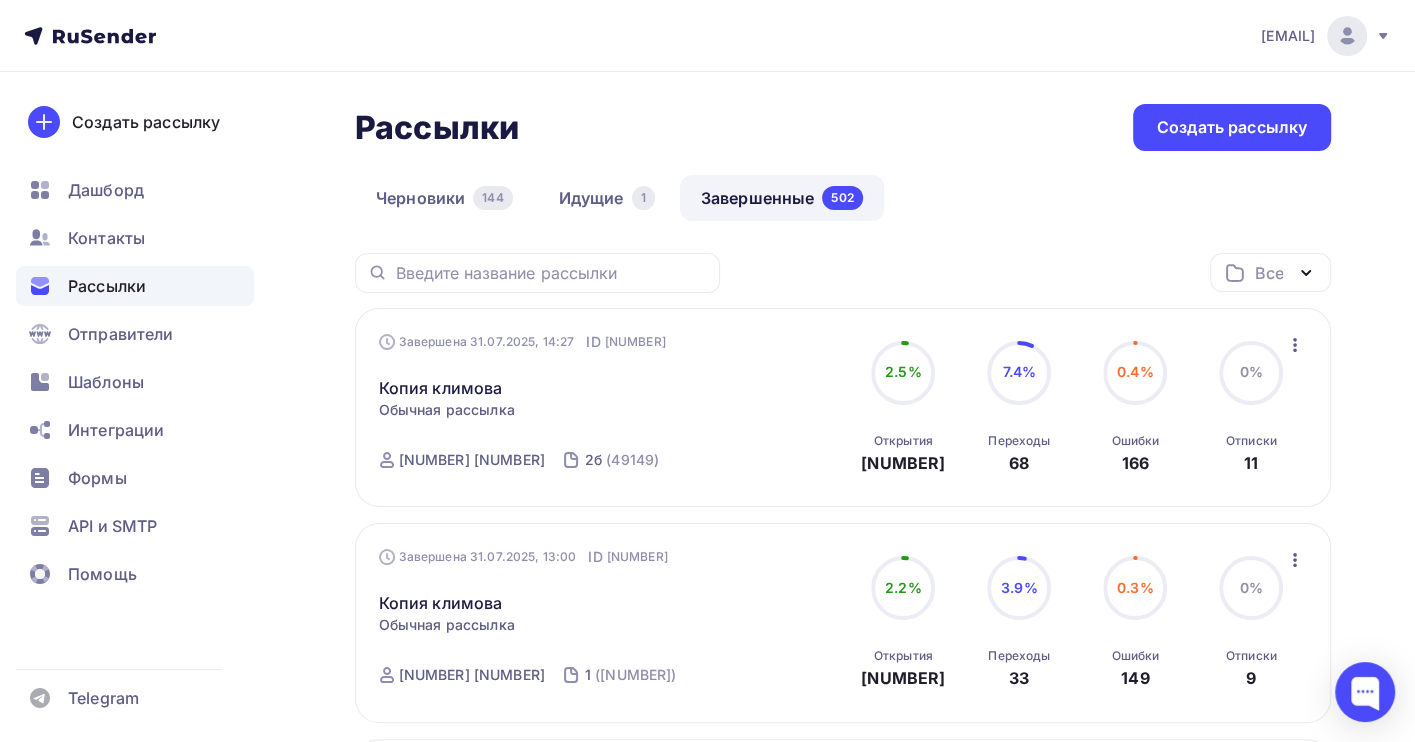 click 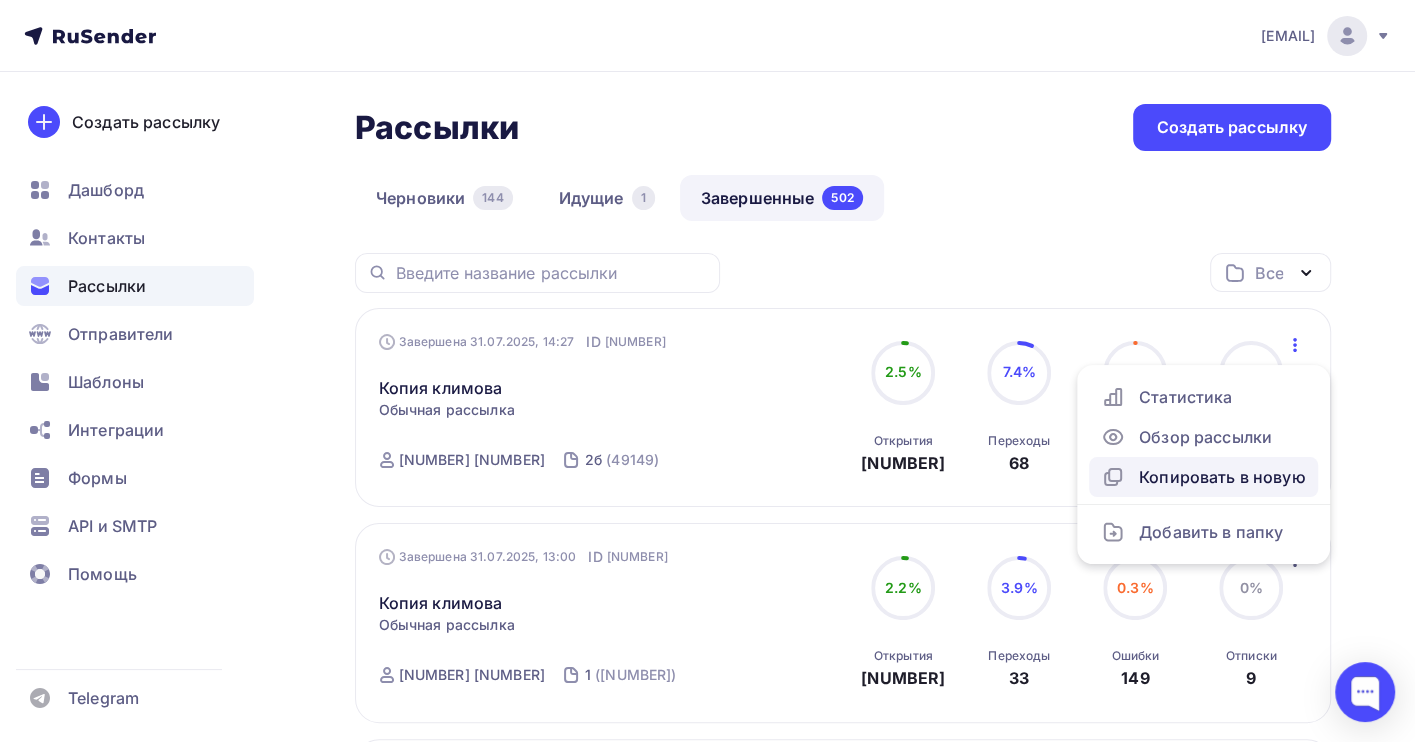click on "Копировать в новую" at bounding box center [1203, 477] 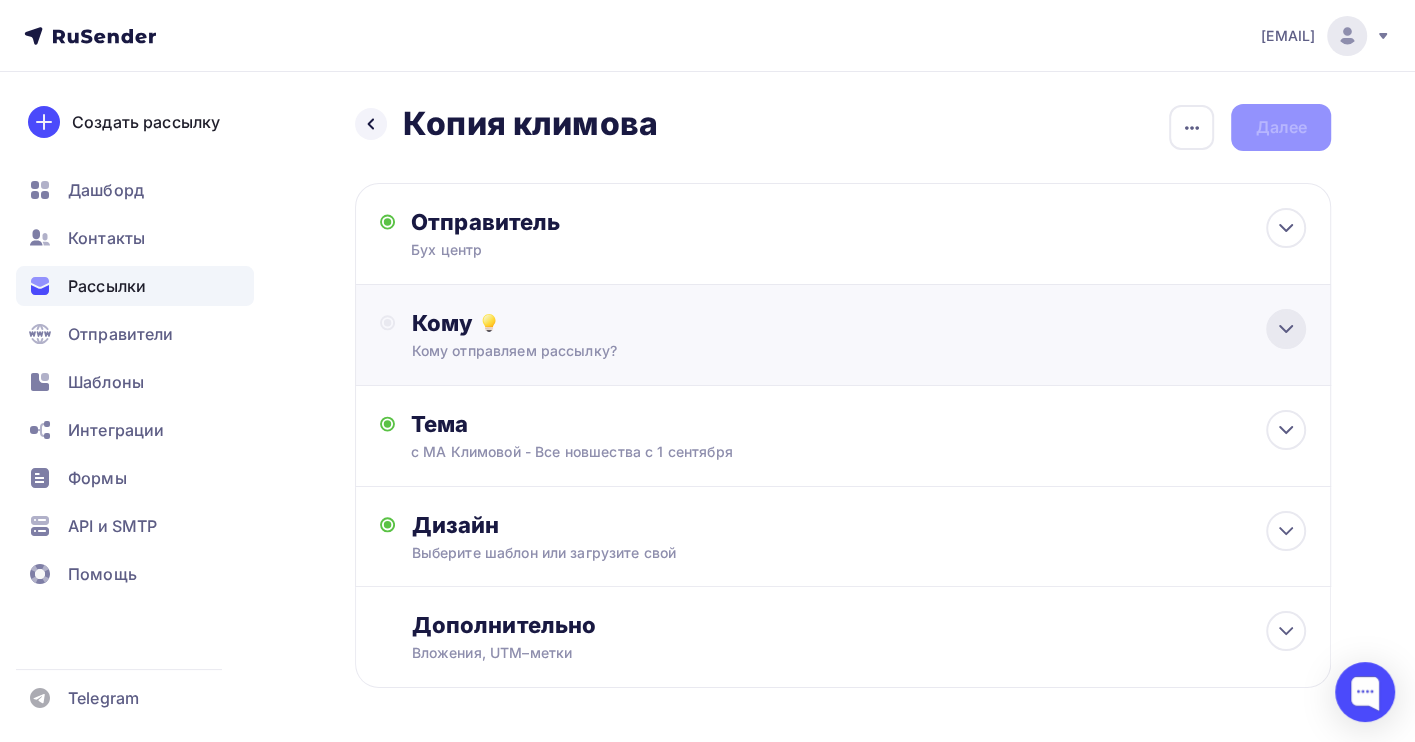 click 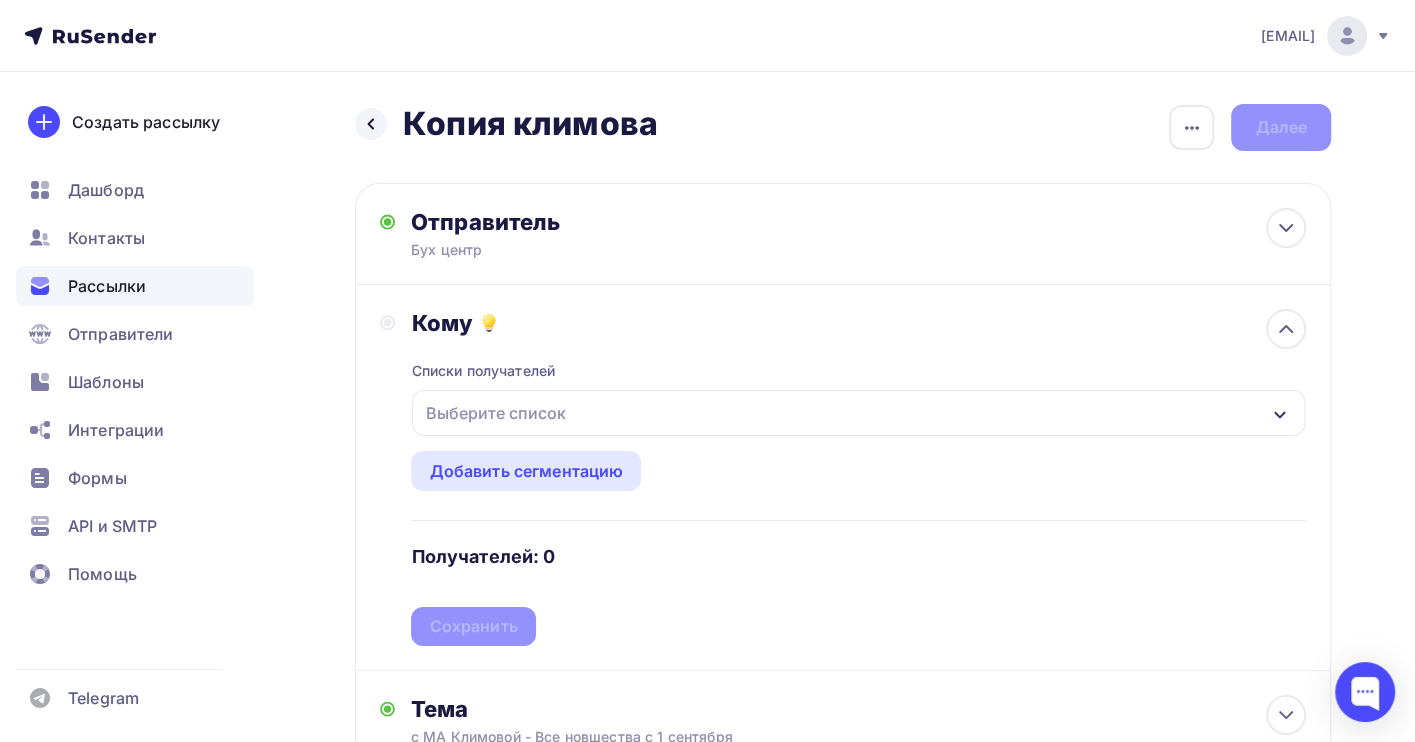 click on "Выберите список" at bounding box center (858, 413) 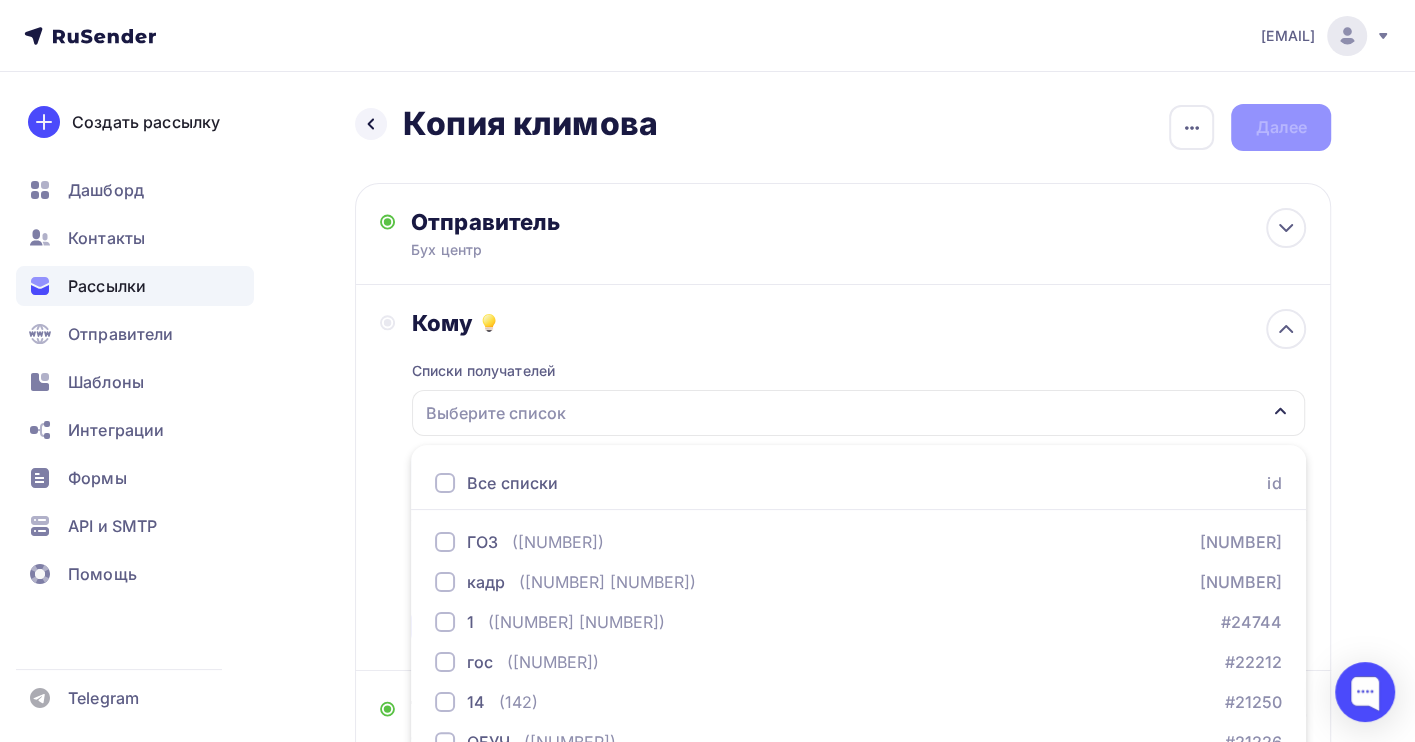 scroll, scrollTop: 221, scrollLeft: 0, axis: vertical 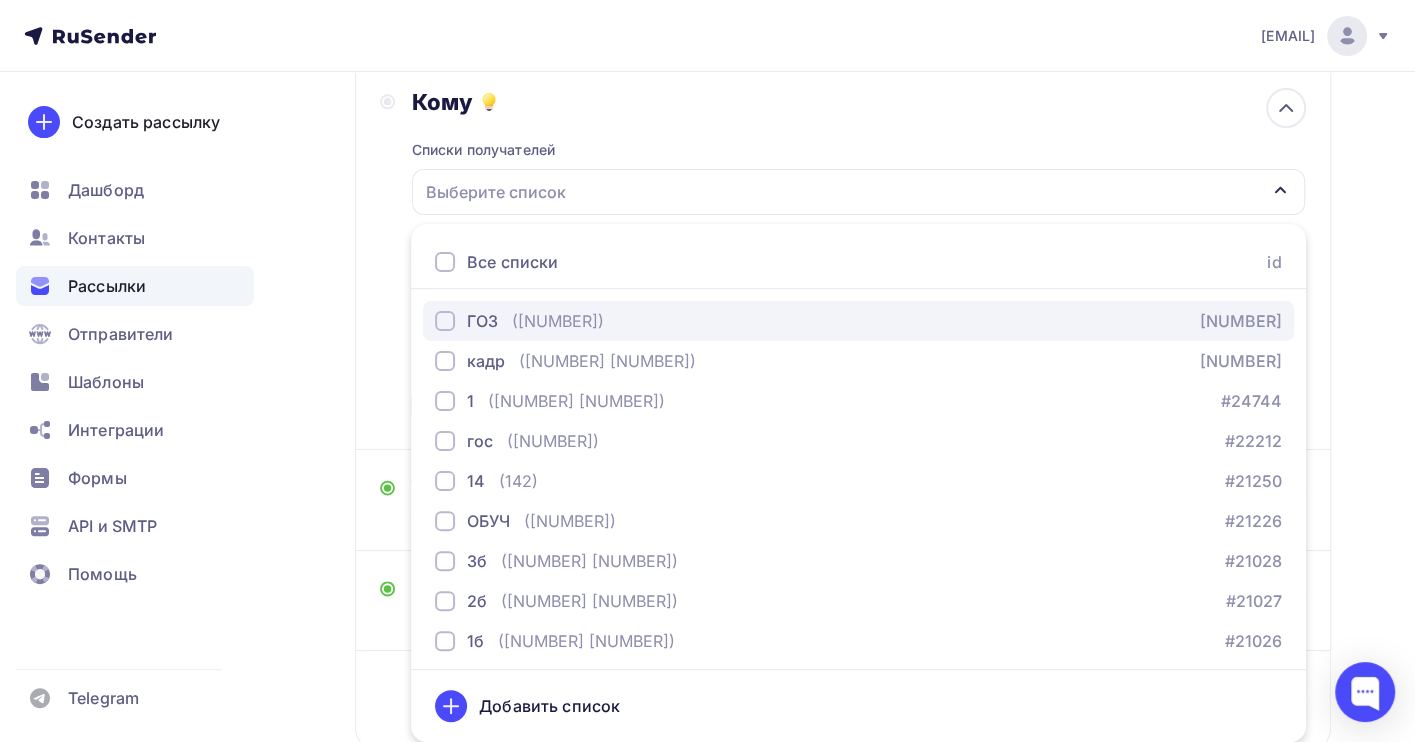 click on "ГОЗ
([NUMBER])
[NUMBER]" at bounding box center (858, 321) 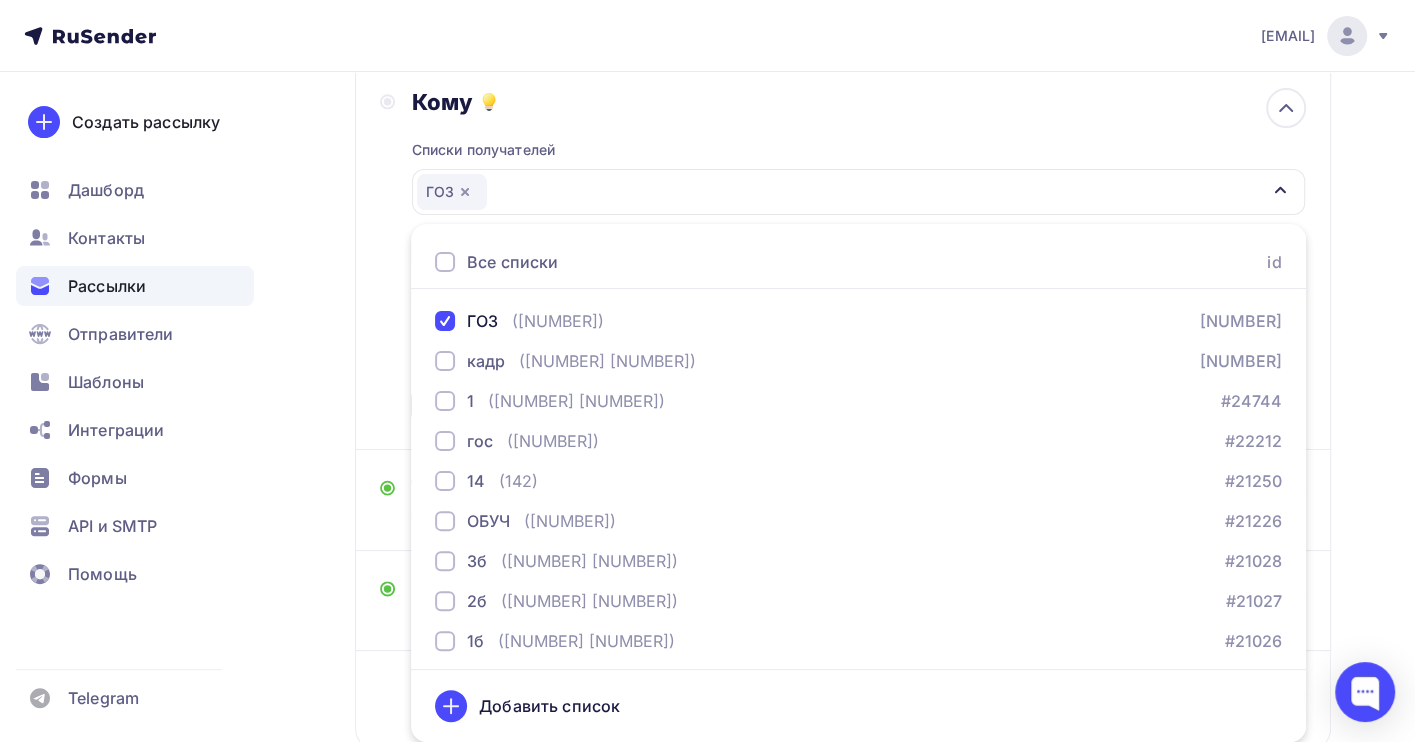 click on "Назад
Копия Копия климова
Копия Копия климова
Закончить позже
Переименовать рассылку
Удалить
Далее
Отправитель
Бух центр
Email  *
[EMAIL]
[EMAIL]           [EMAIL]               Добавить отправителя
Рекомендуем  добавить почту на домене , чтобы рассылка не попала в «Спам»
Имя                 Сохранить
Предпросмотр текста
12:45" at bounding box center [707, 366] 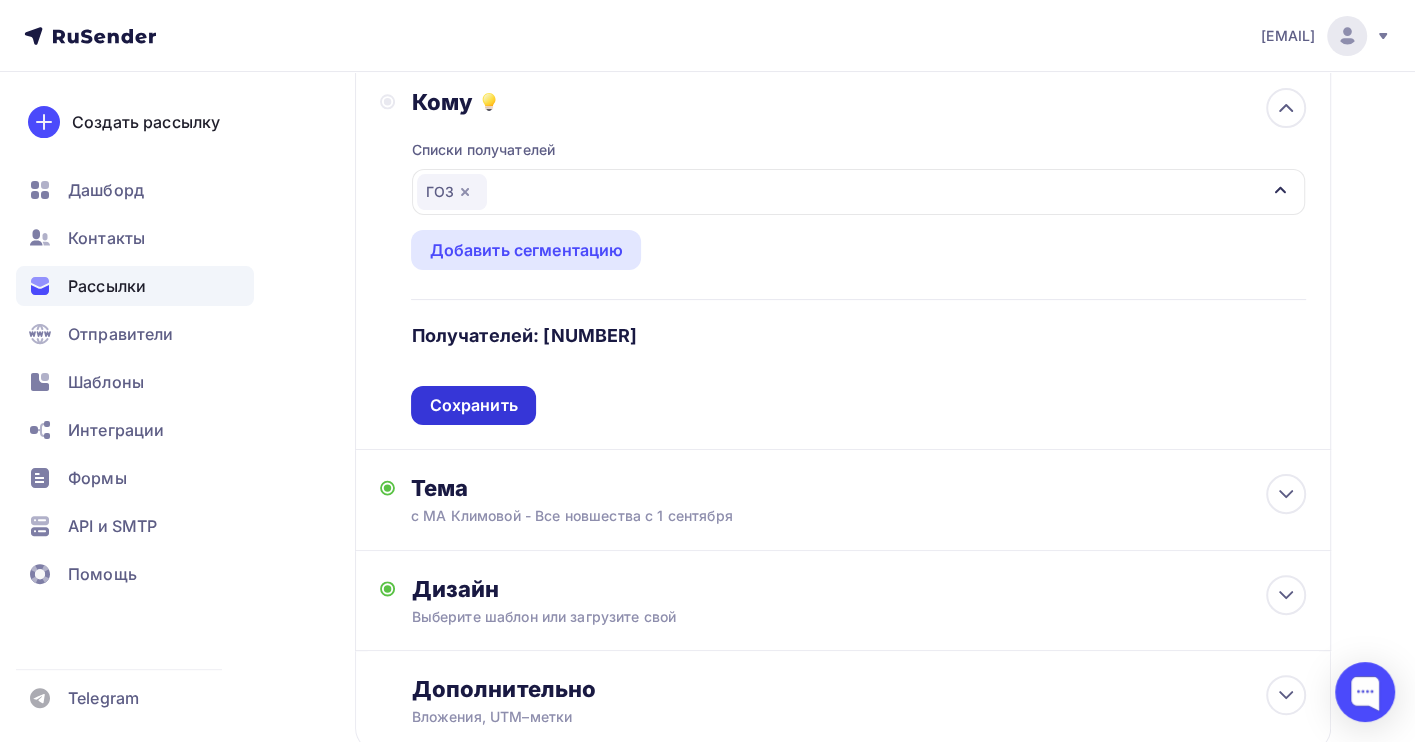 click on "Сохранить" at bounding box center [473, 405] 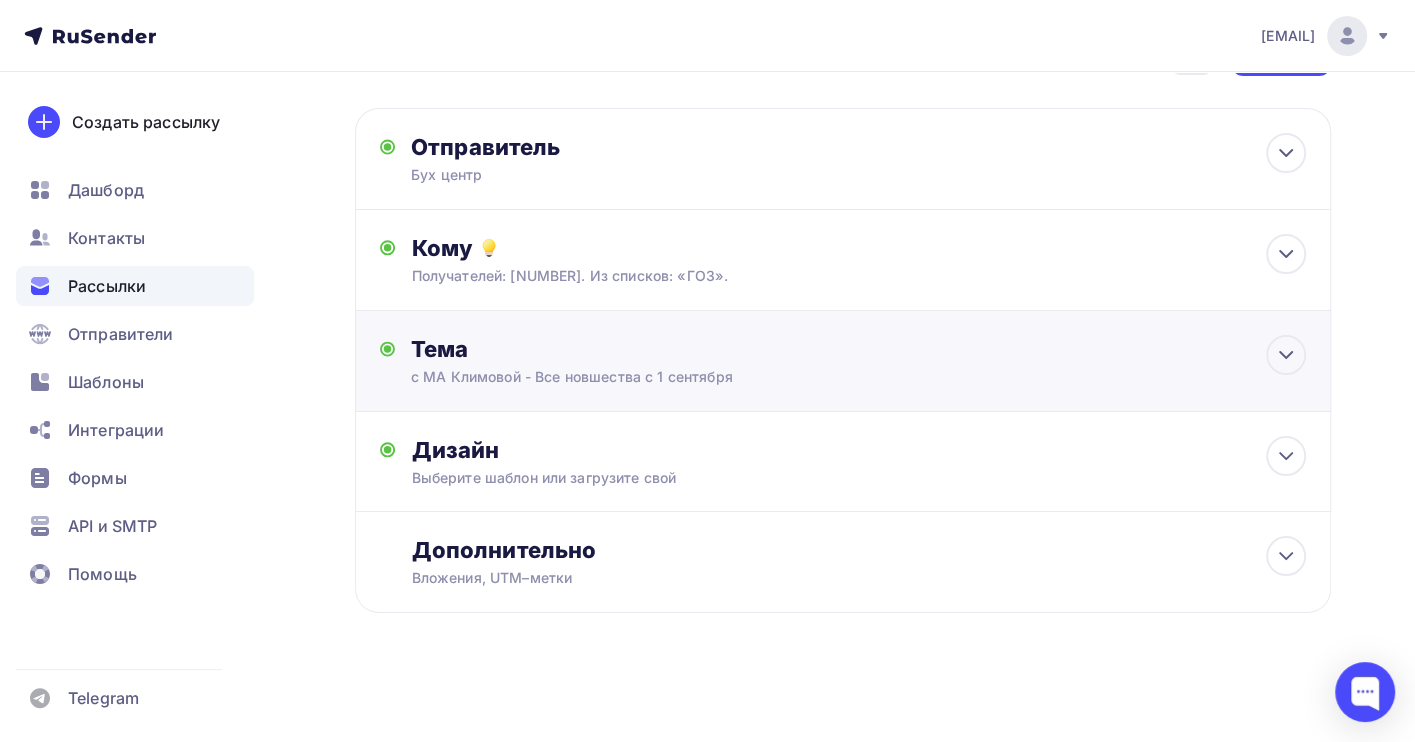scroll, scrollTop: 77, scrollLeft: 0, axis: vertical 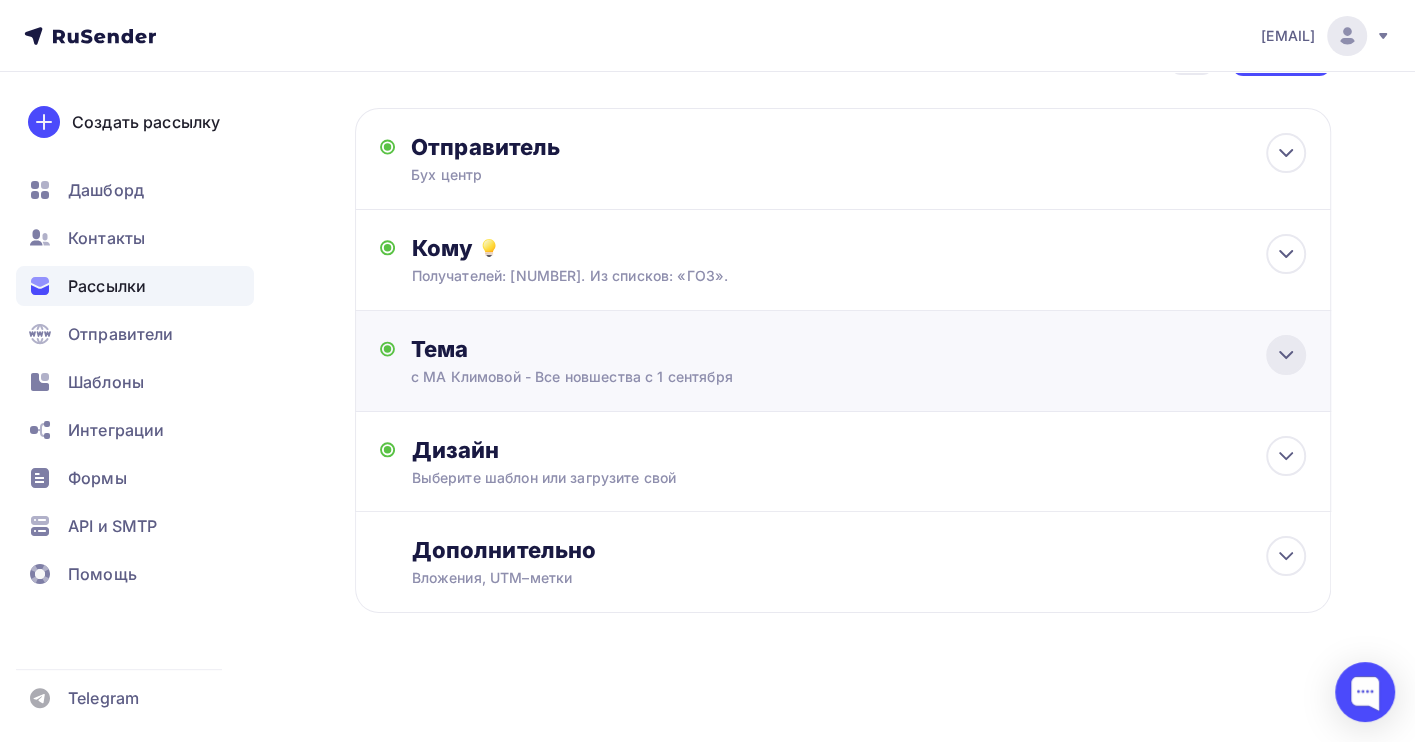 click 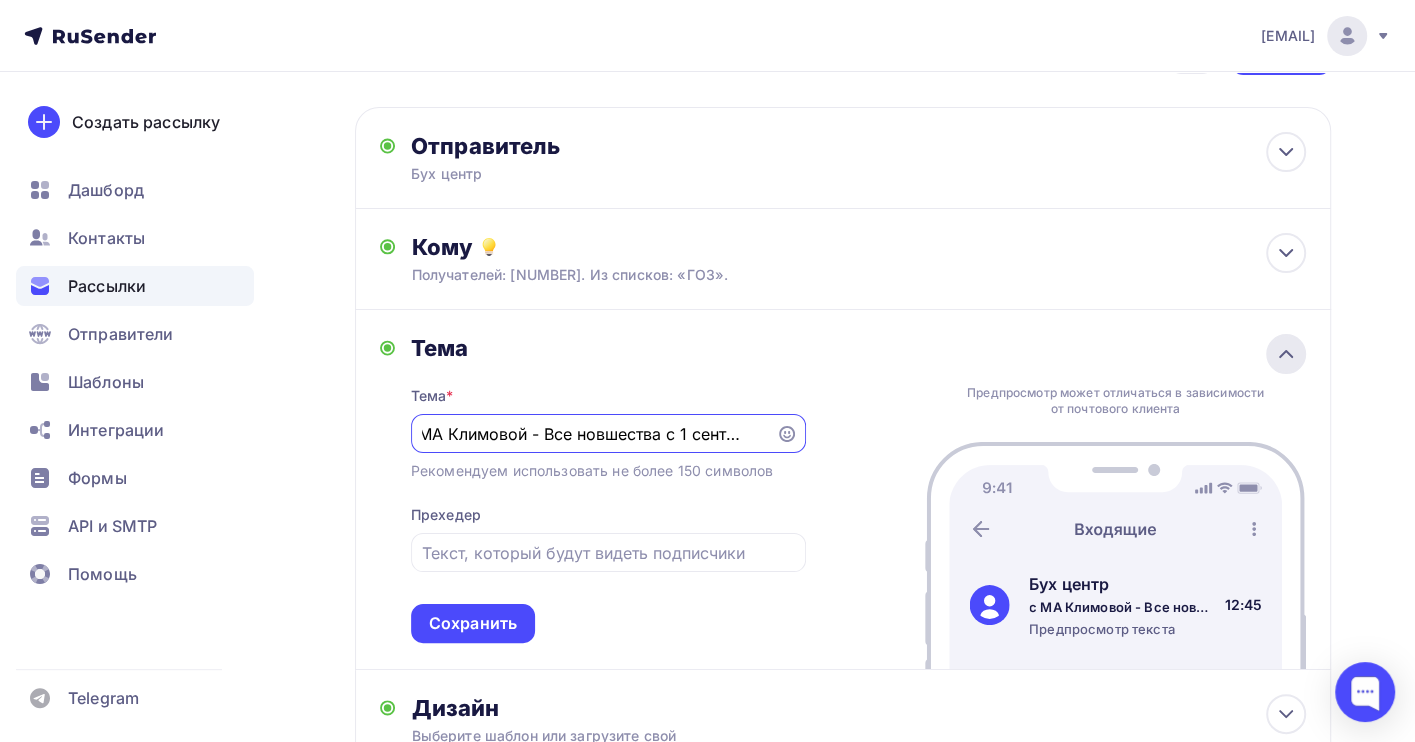 scroll, scrollTop: 0, scrollLeft: 0, axis: both 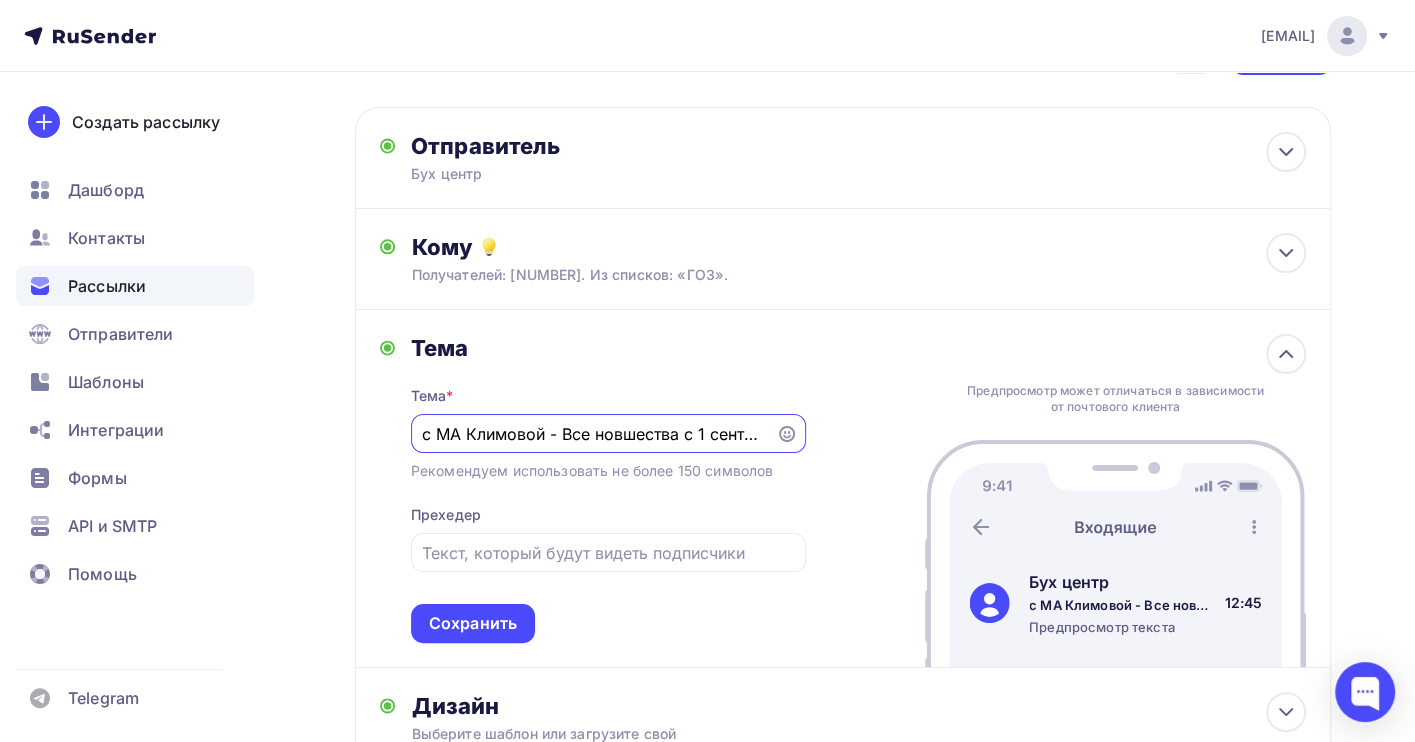 drag, startPoint x: 757, startPoint y: 437, endPoint x: 383, endPoint y: 435, distance: 374.00534 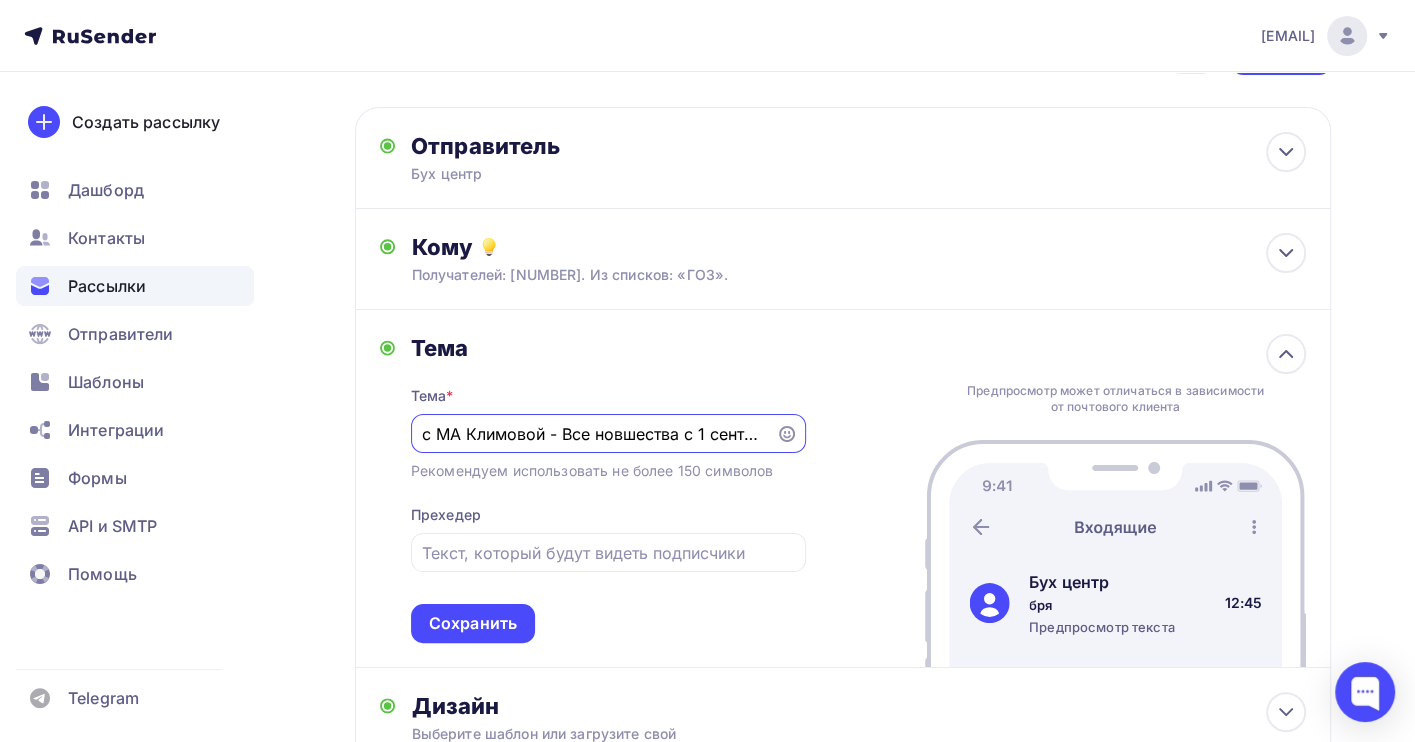 type on "бря" 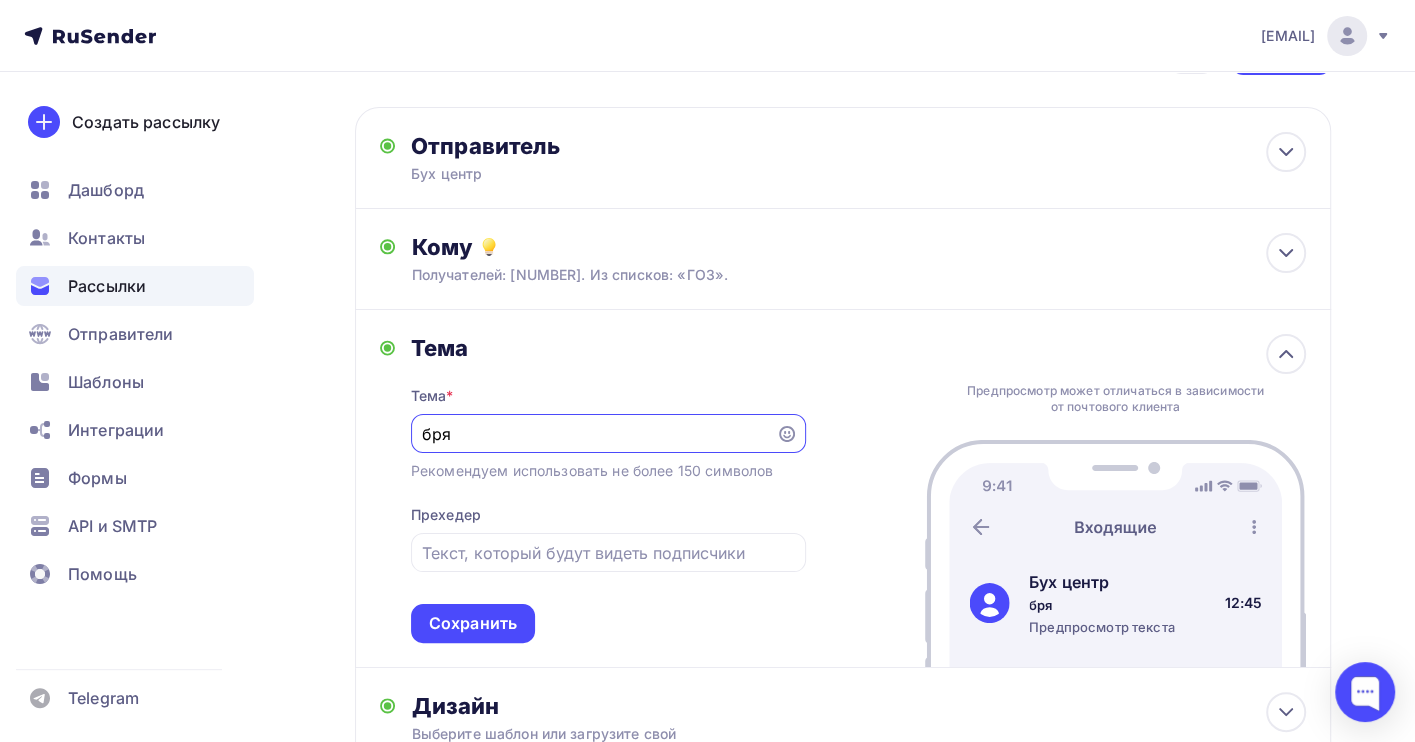 drag, startPoint x: 447, startPoint y: 435, endPoint x: 415, endPoint y: 439, distance: 32.24903 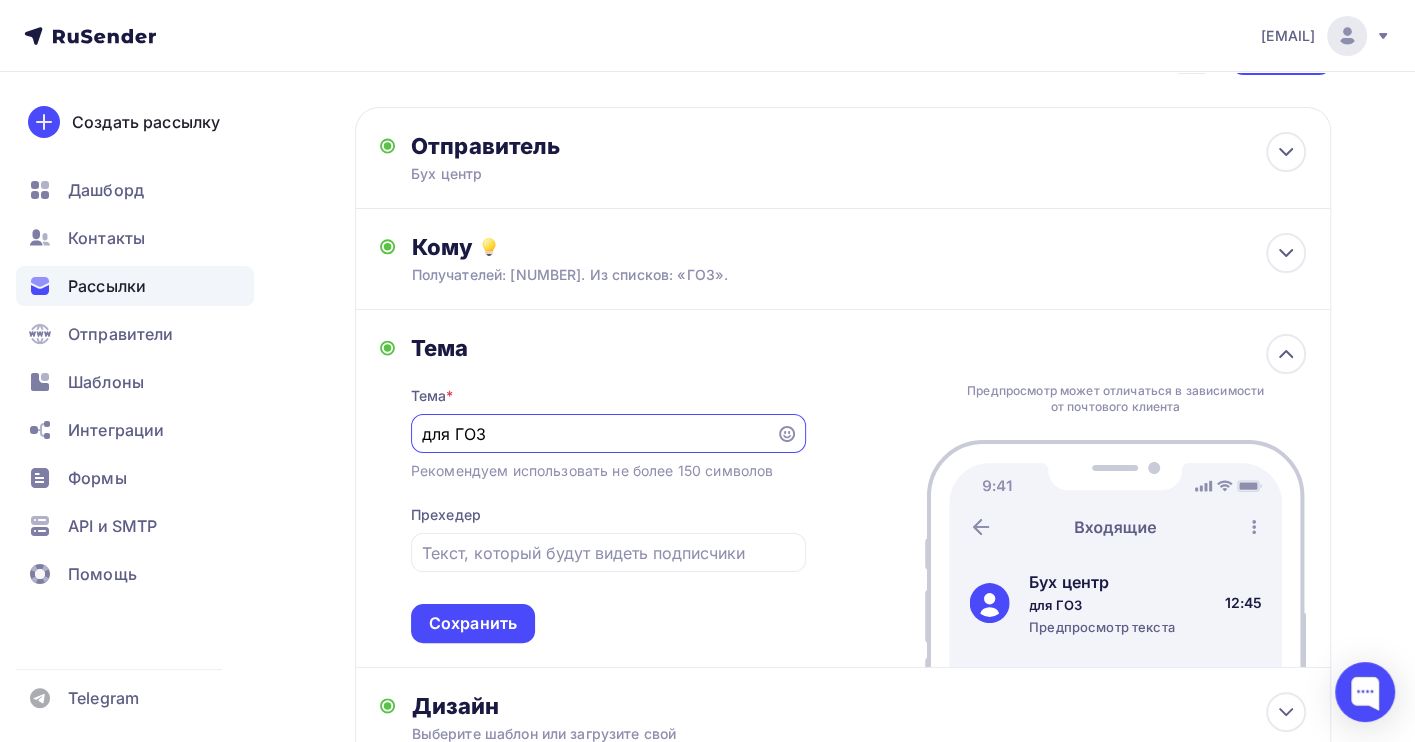 paste on "Документальное обоснование затрат по исполнению Госконтракта, включая ГОЗ. Формы и формат первичных учетных документов. ЭДО. Риски и практика применения." 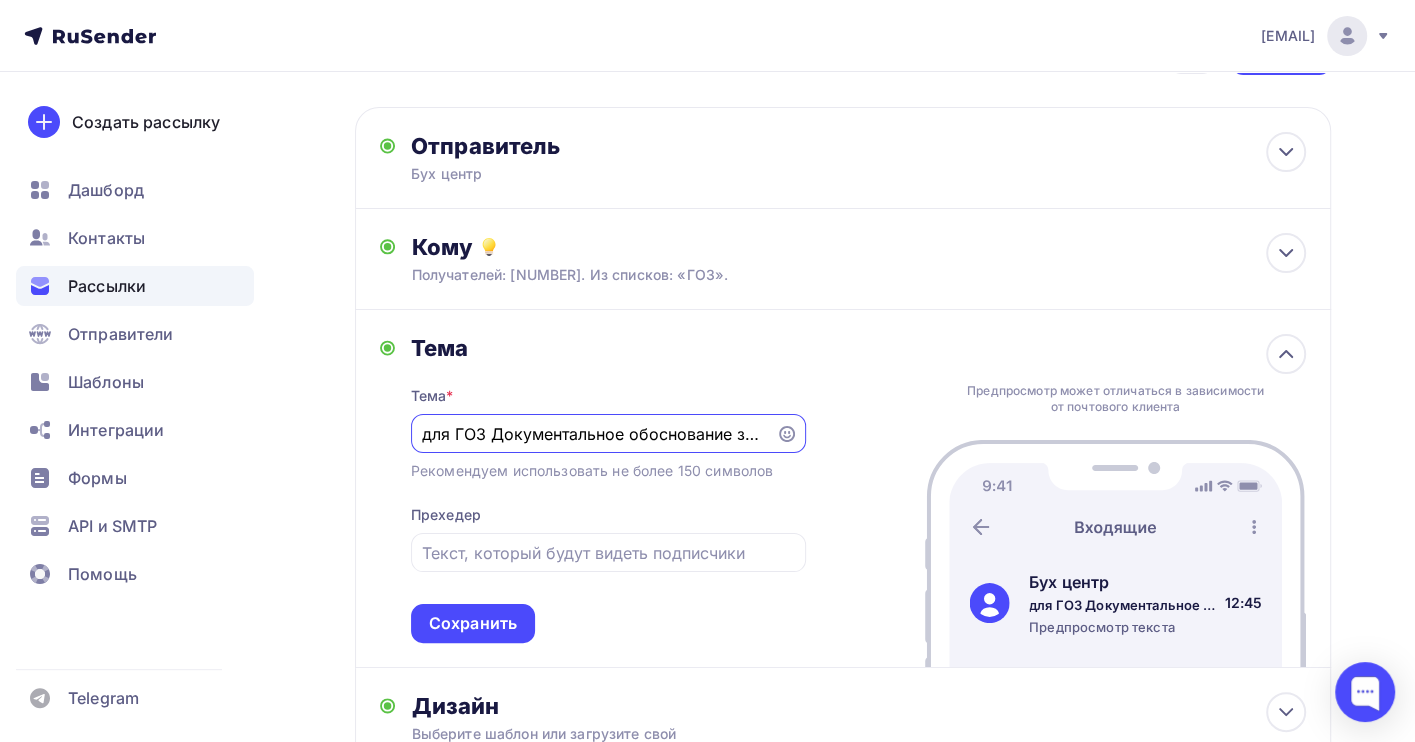 scroll, scrollTop: 0, scrollLeft: 1077, axis: horizontal 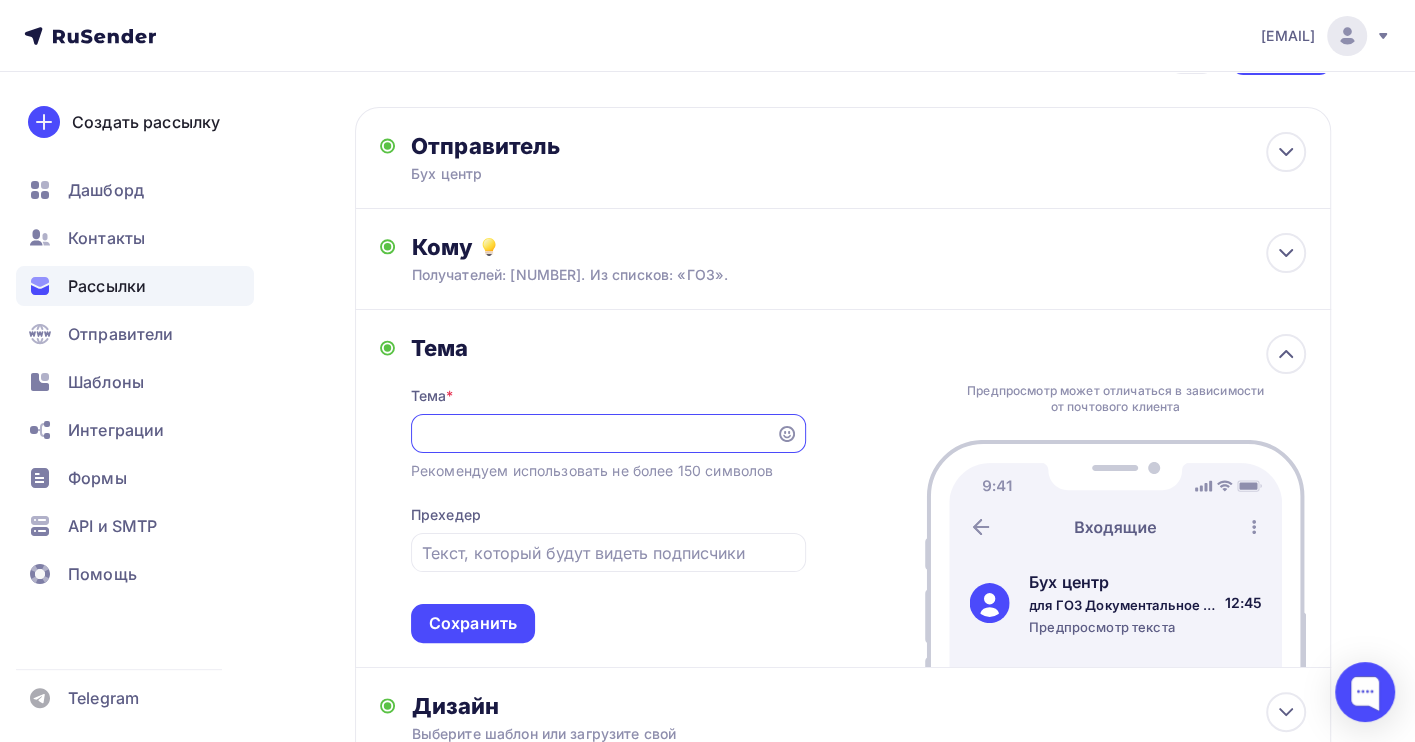 drag, startPoint x: 525, startPoint y: 432, endPoint x: 814, endPoint y: 448, distance: 289.44257 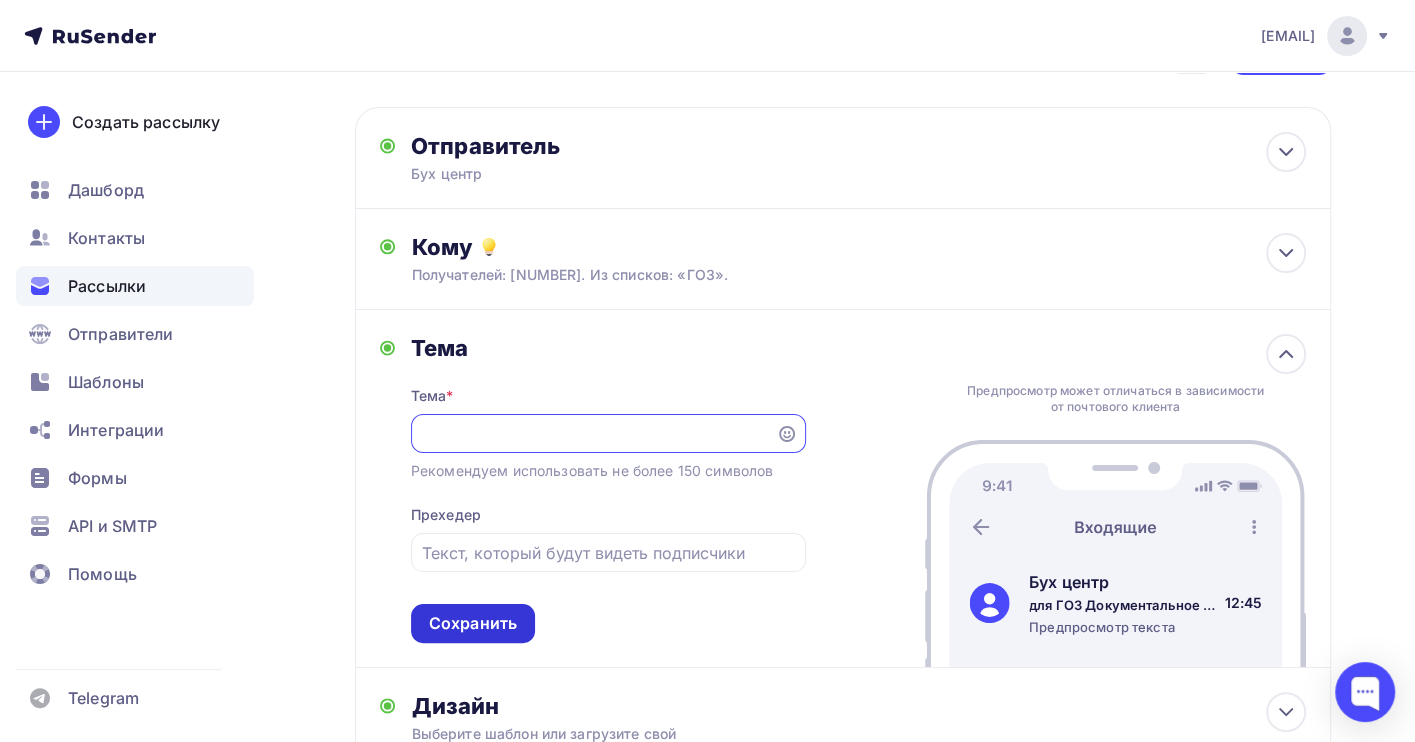 type on "для ГОЗ Документальное обоснование затрат по исполнению Госконтракта, включая ГОЗ." 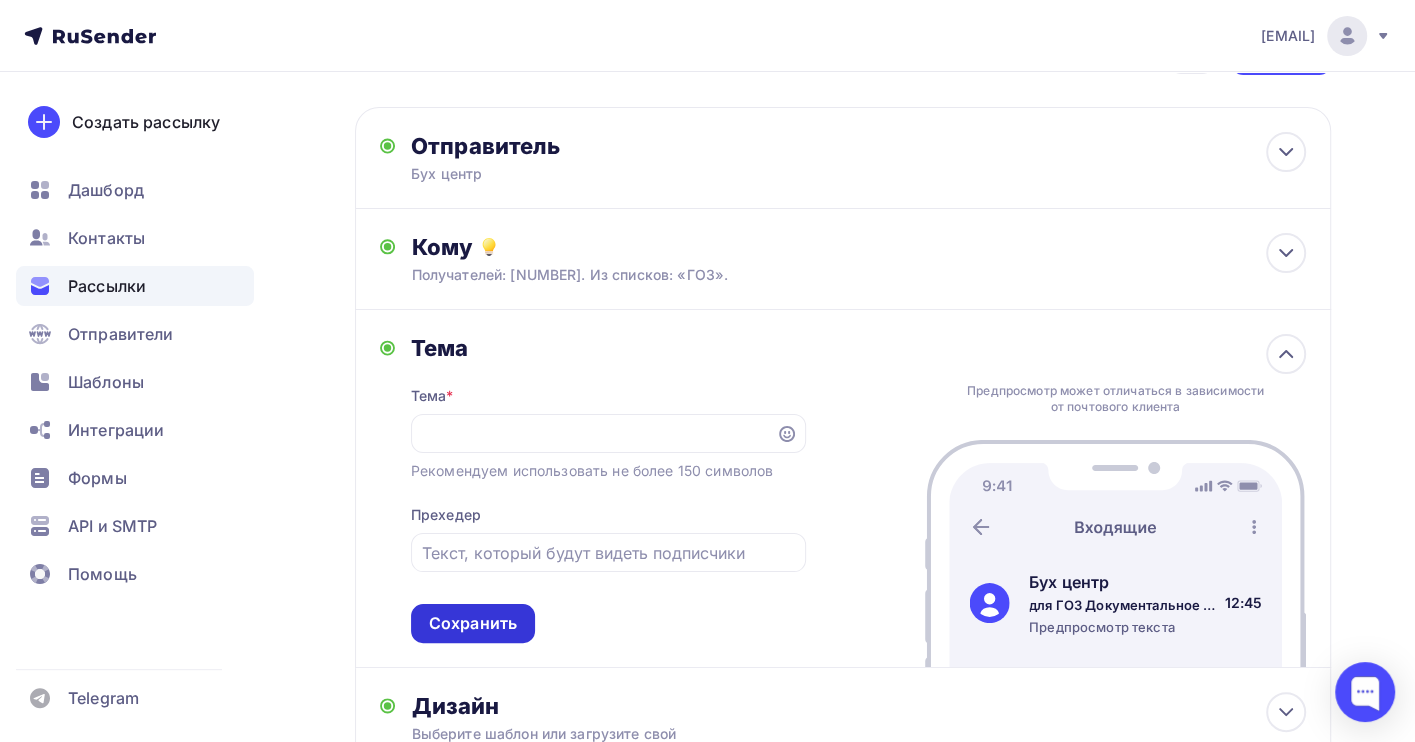 scroll, scrollTop: 0, scrollLeft: 0, axis: both 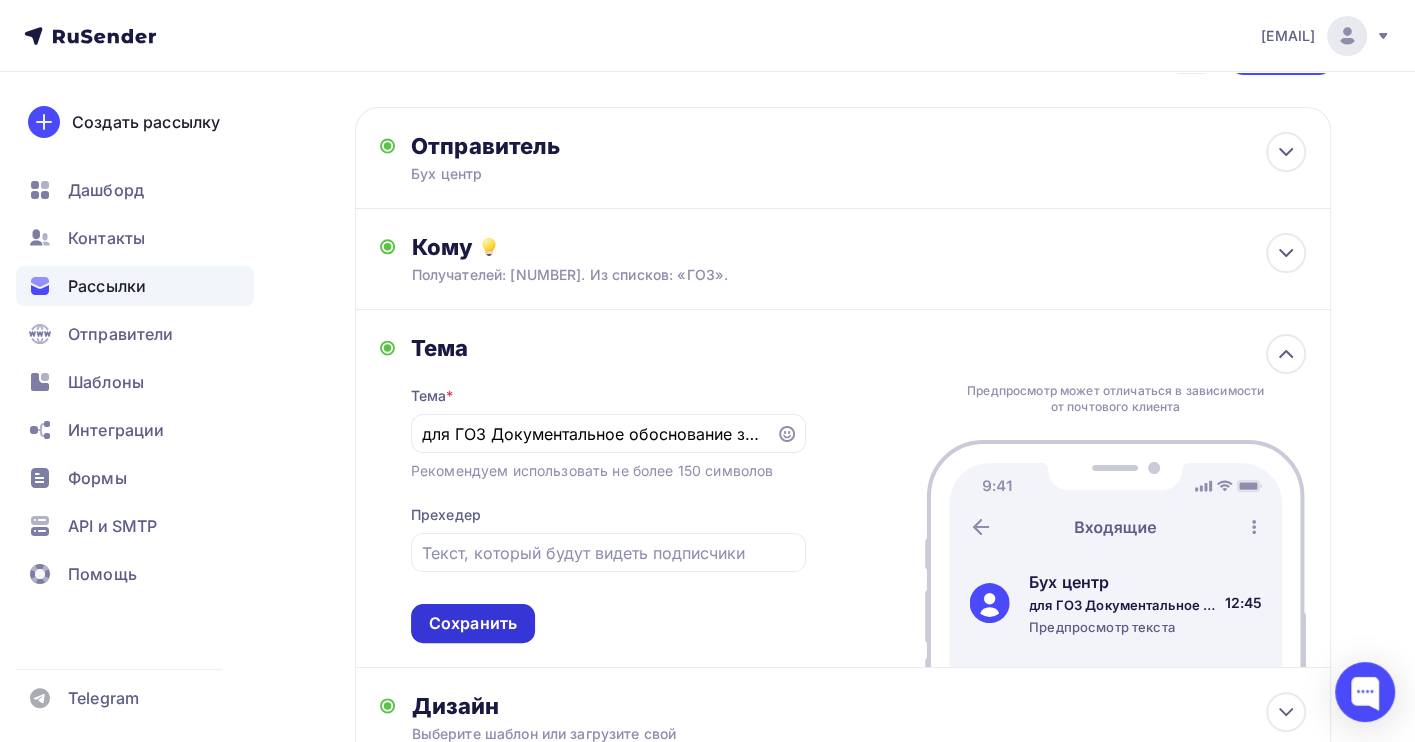 click on "Сохранить" at bounding box center (473, 623) 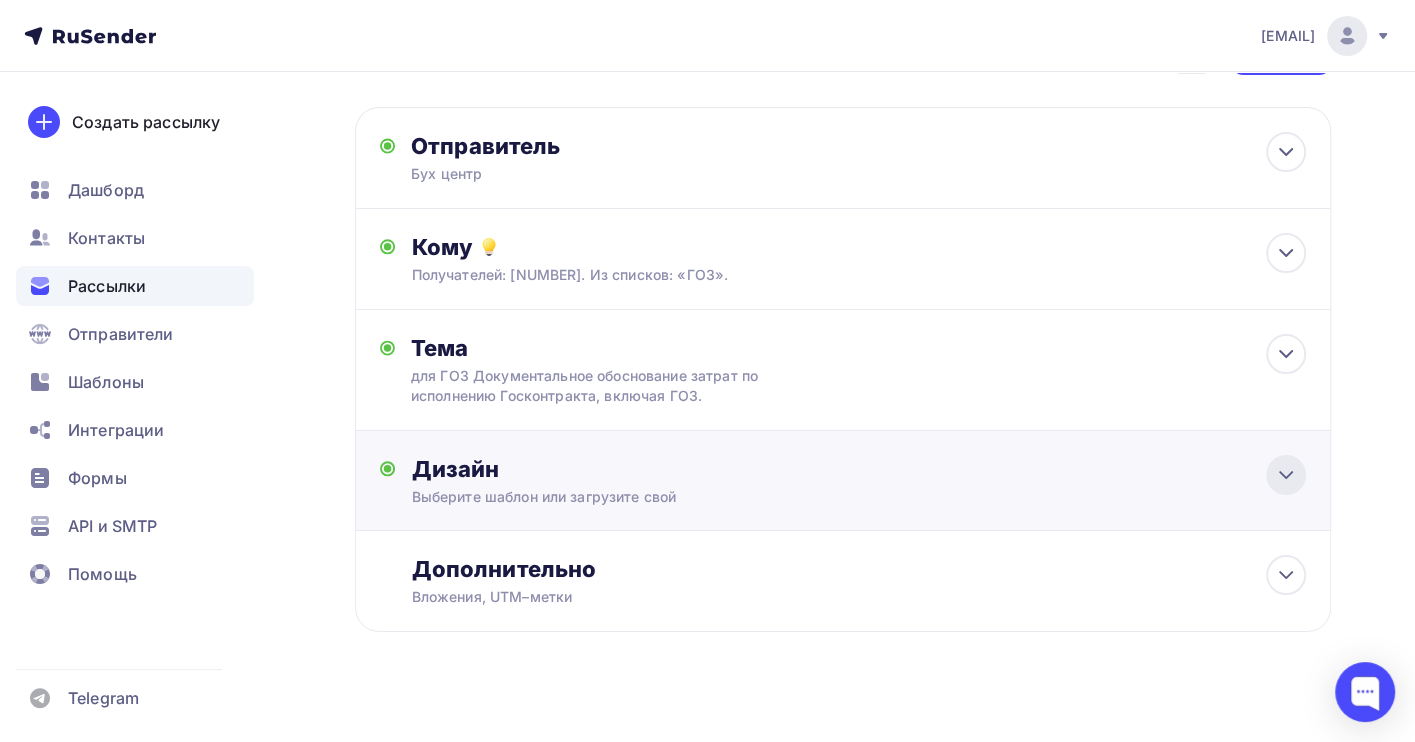 click 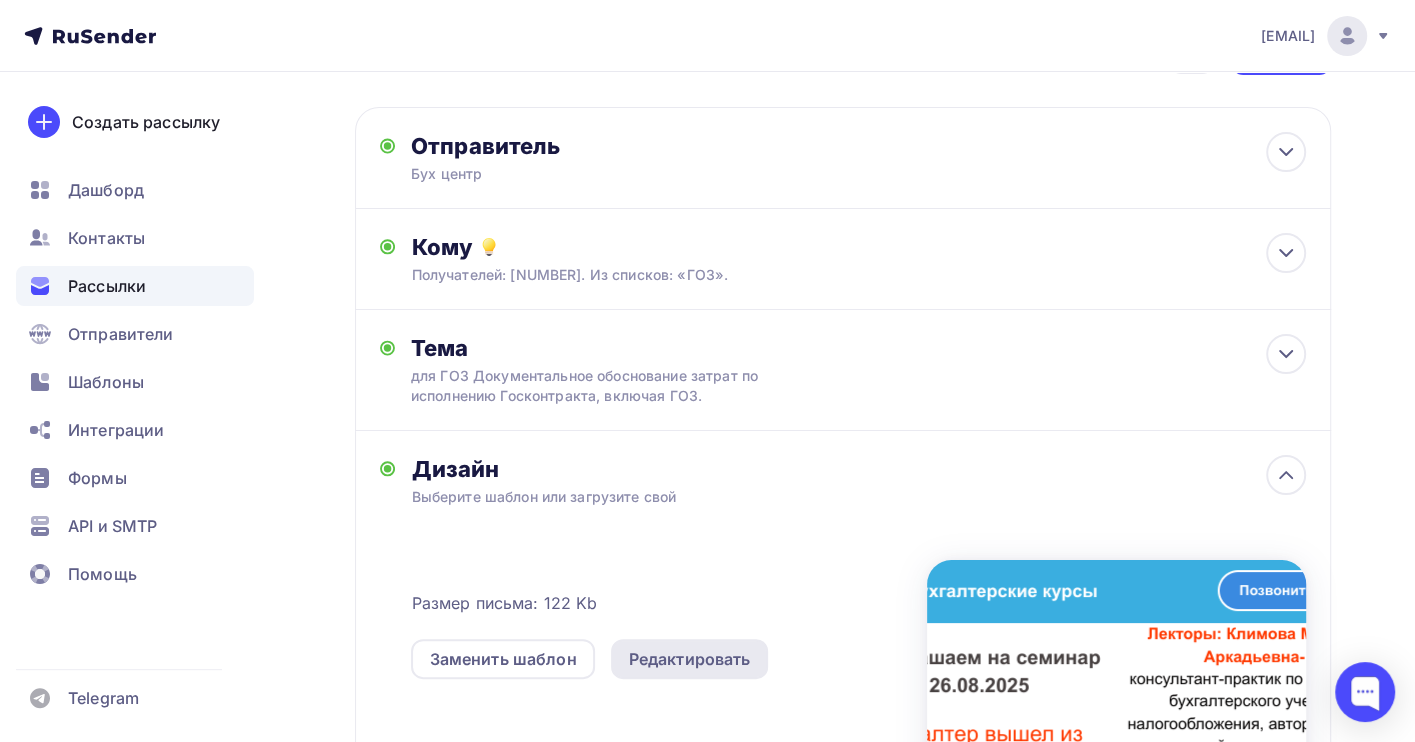 click on "Редактировать" at bounding box center (690, 659) 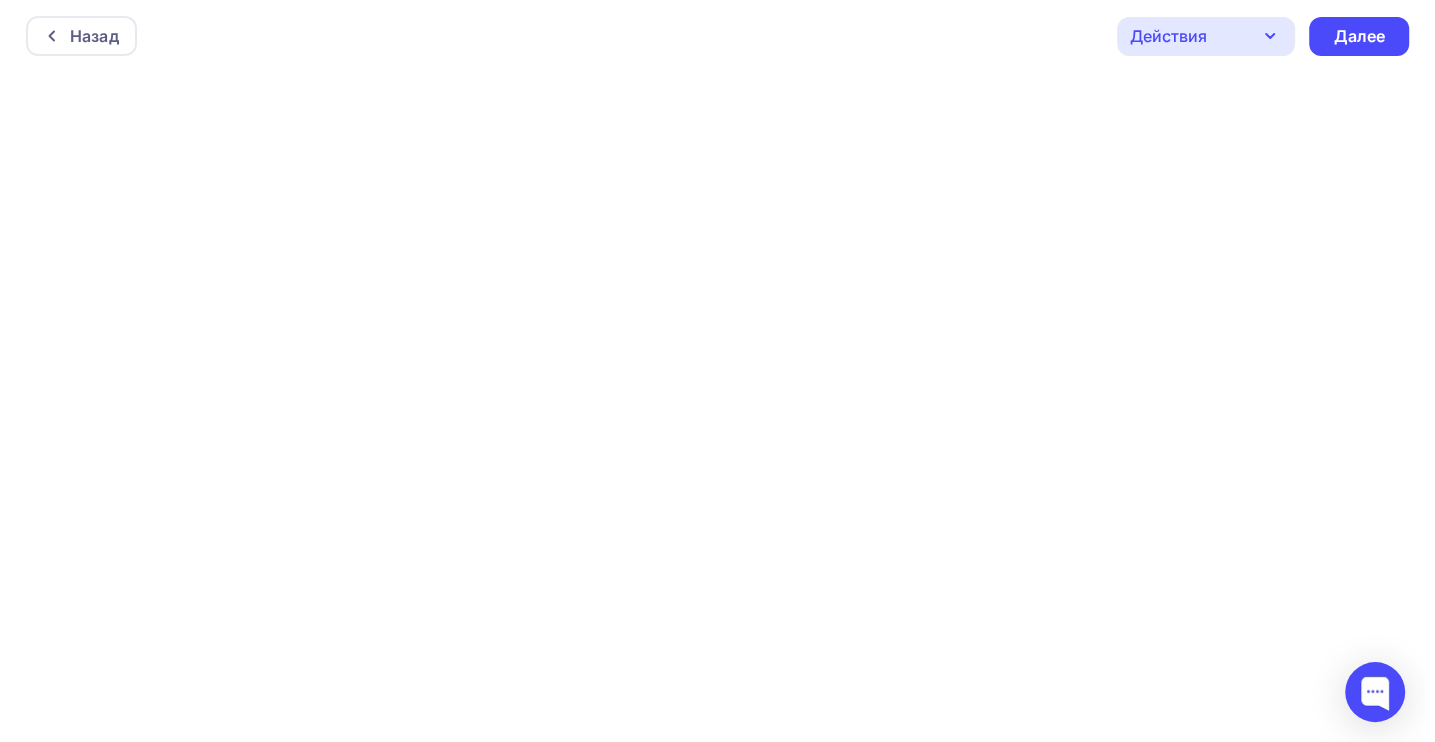 scroll, scrollTop: 0, scrollLeft: 0, axis: both 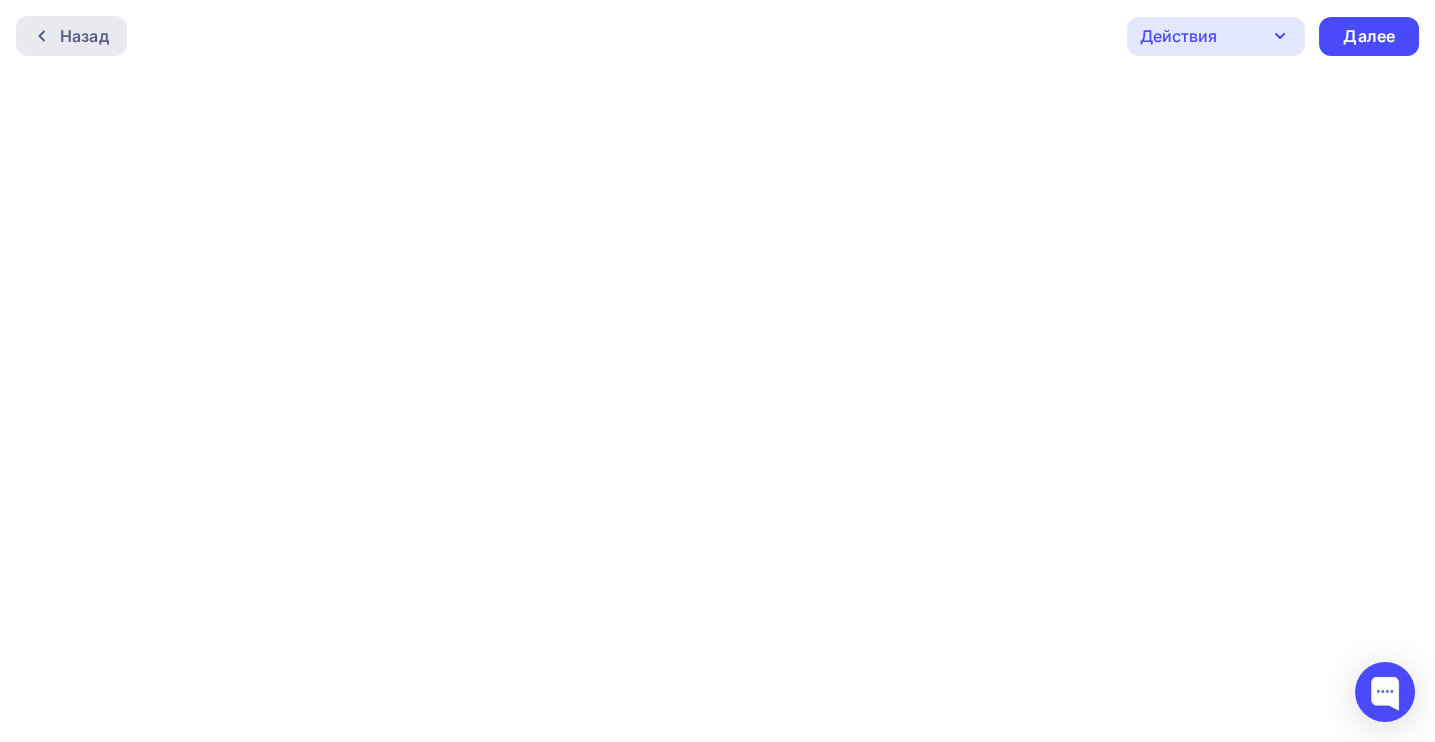 click on "Назад" at bounding box center (84, 36) 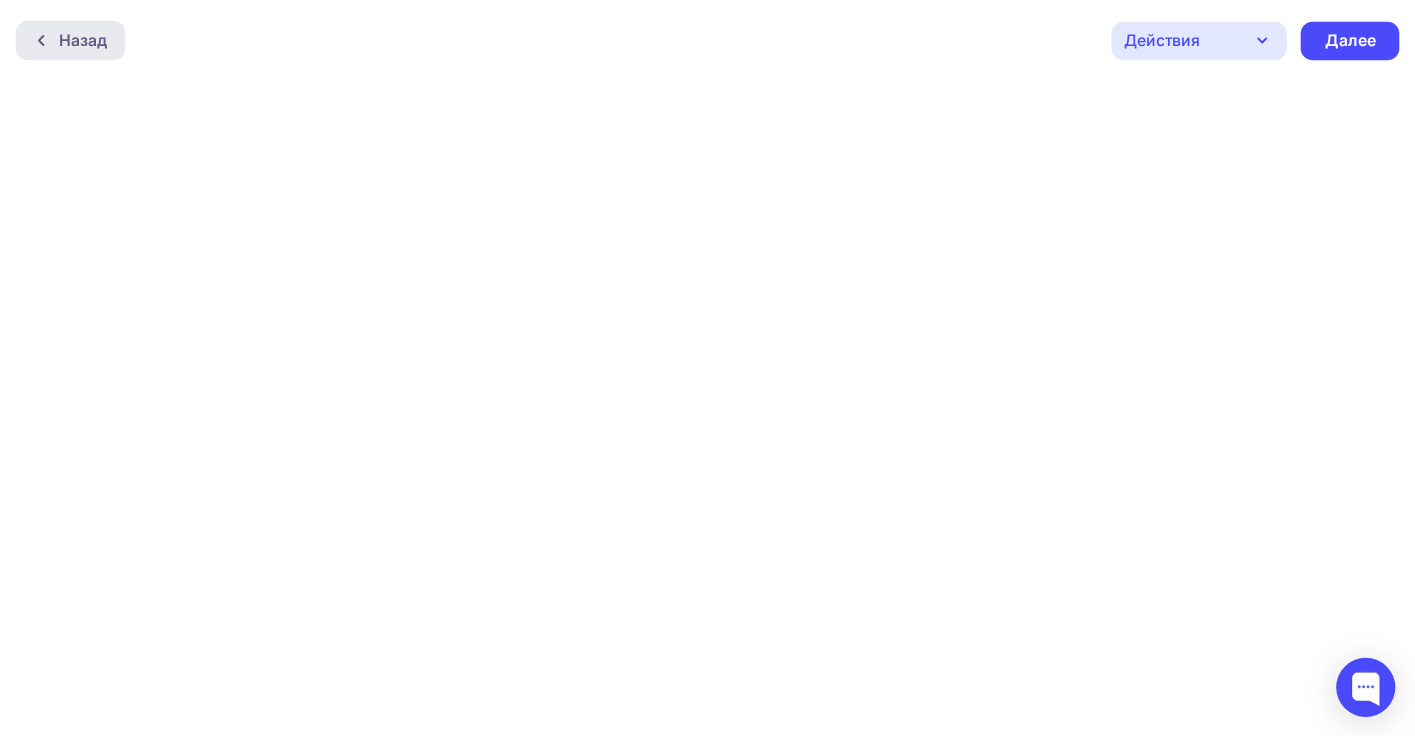 scroll, scrollTop: 70, scrollLeft: 0, axis: vertical 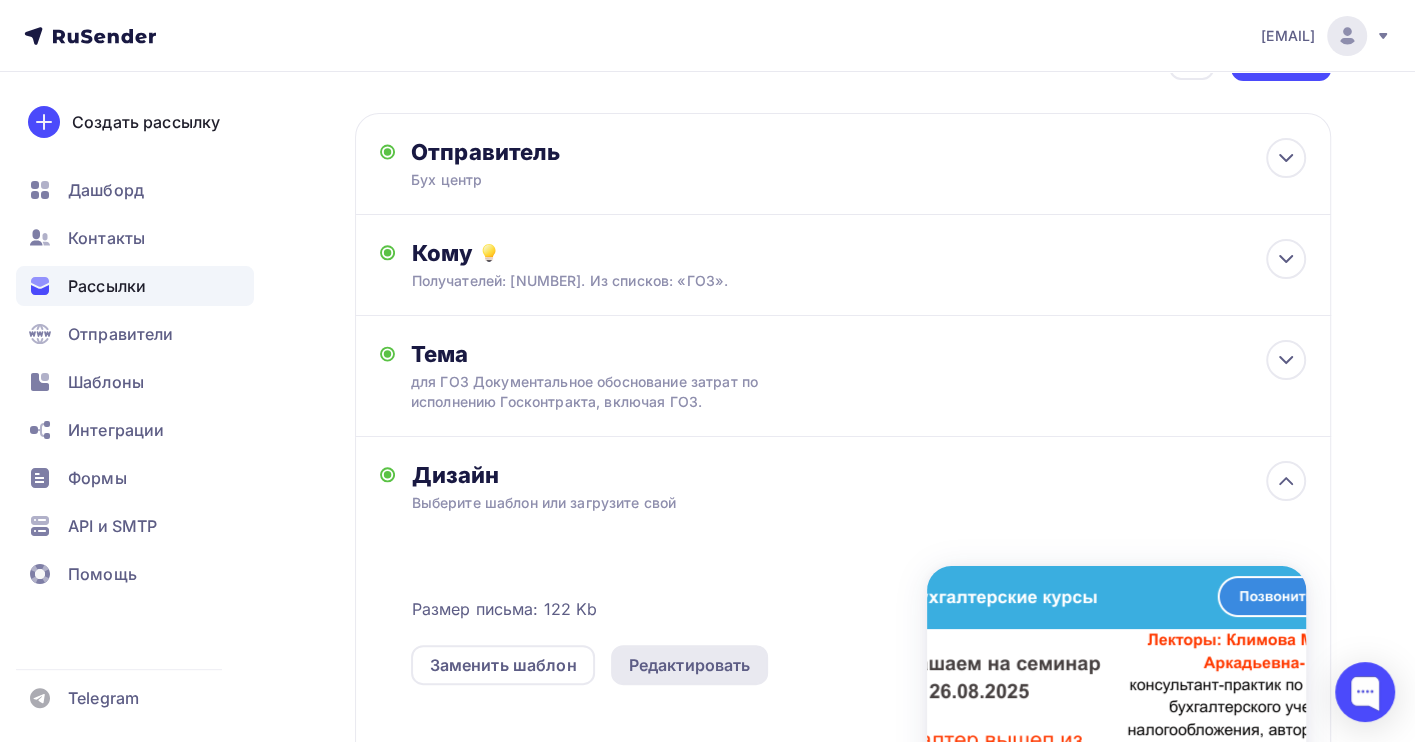 click on "Редактировать" at bounding box center (690, 665) 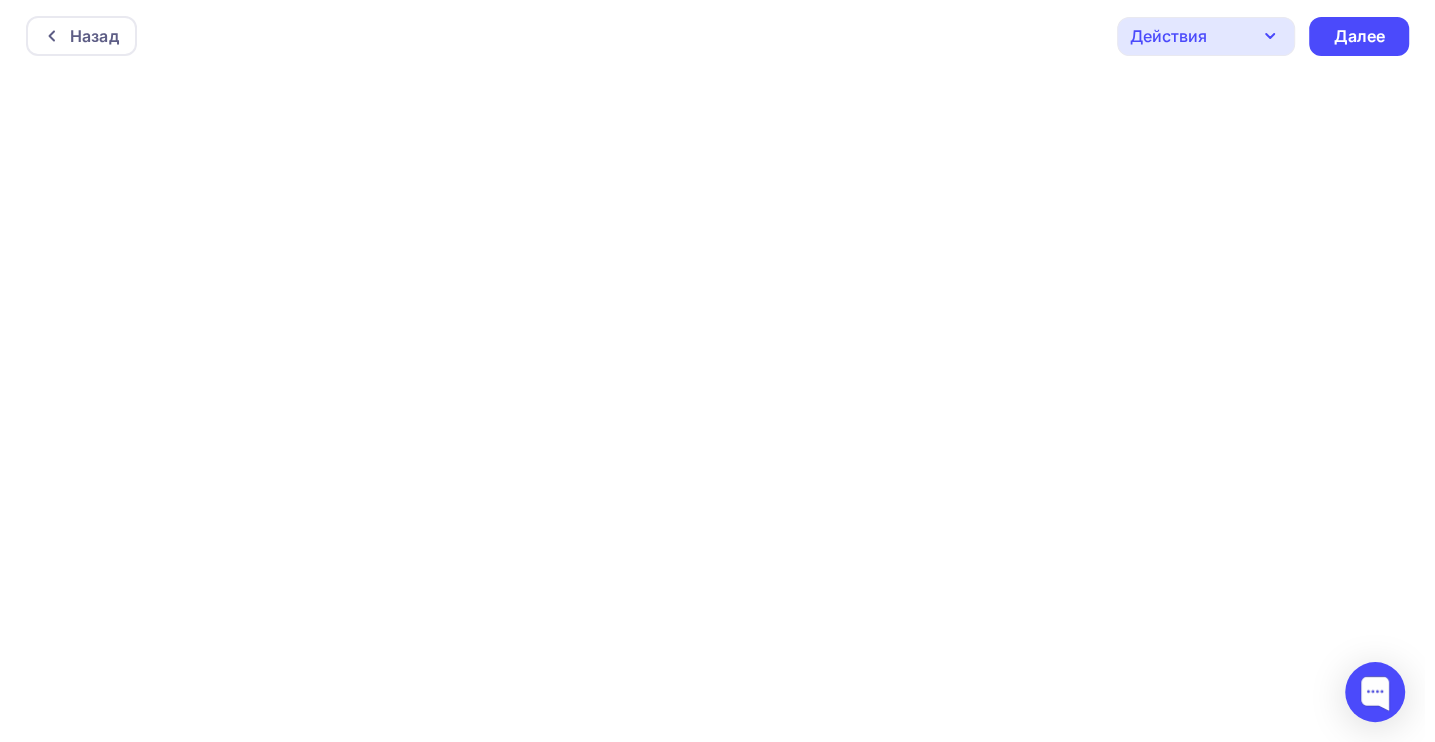 scroll, scrollTop: 0, scrollLeft: 0, axis: both 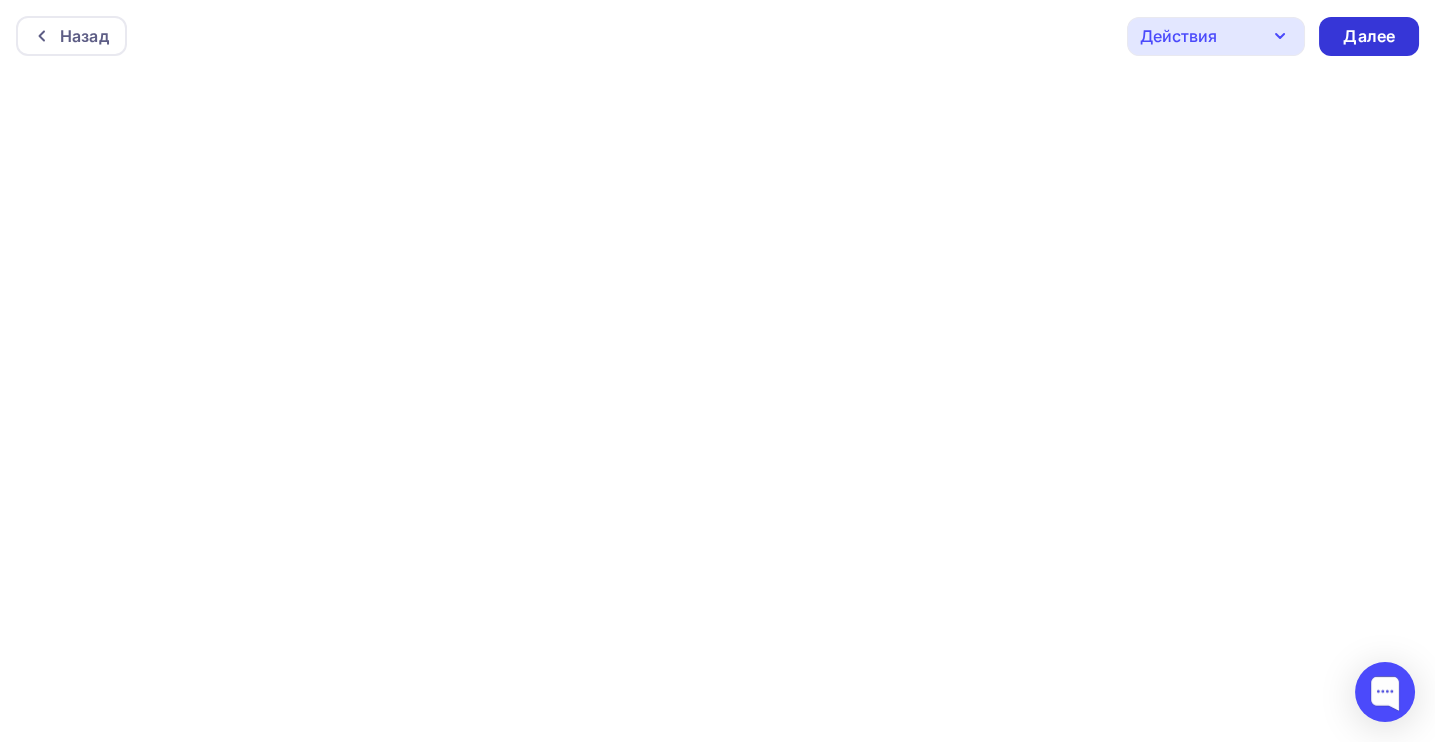 click on "Далее" at bounding box center [1369, 36] 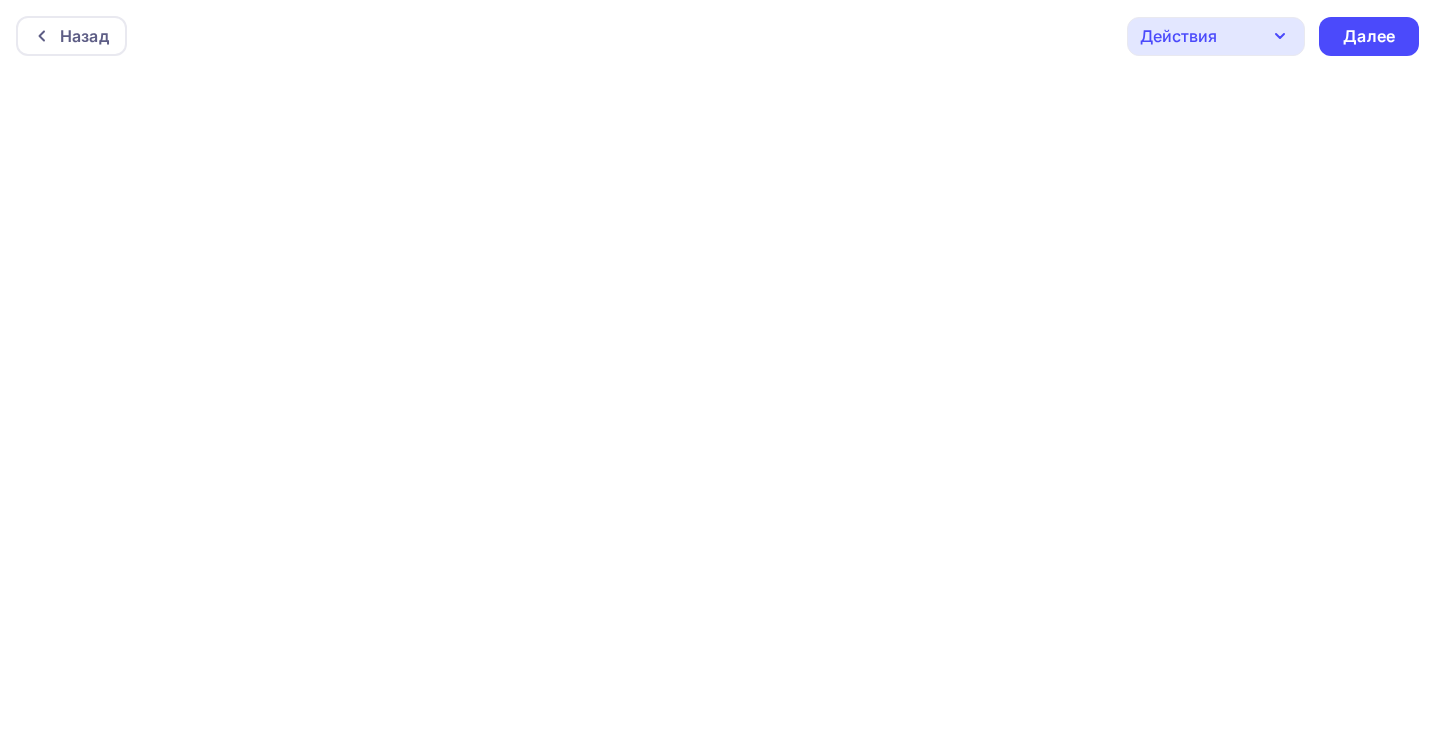 scroll, scrollTop: 0, scrollLeft: 0, axis: both 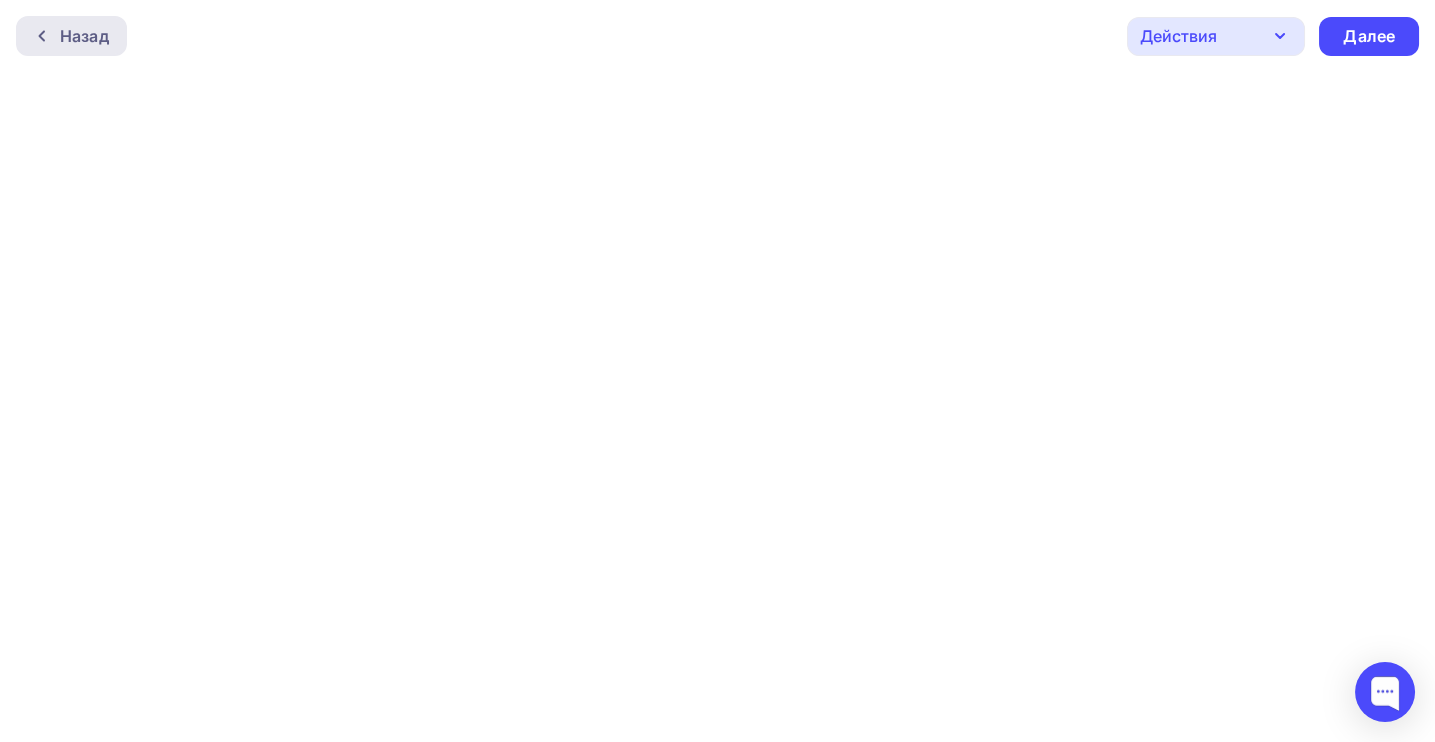 click on "Назад" at bounding box center (84, 36) 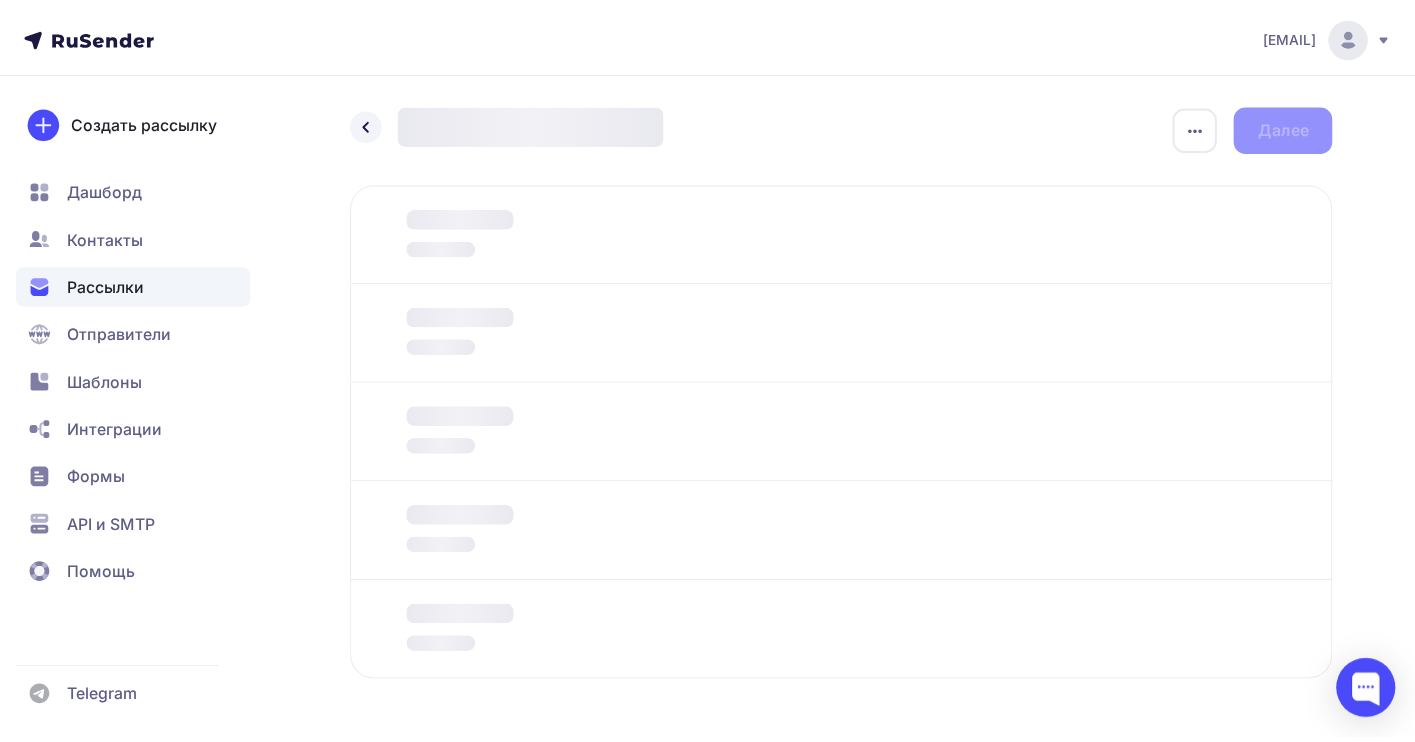 scroll, scrollTop: 70, scrollLeft: 0, axis: vertical 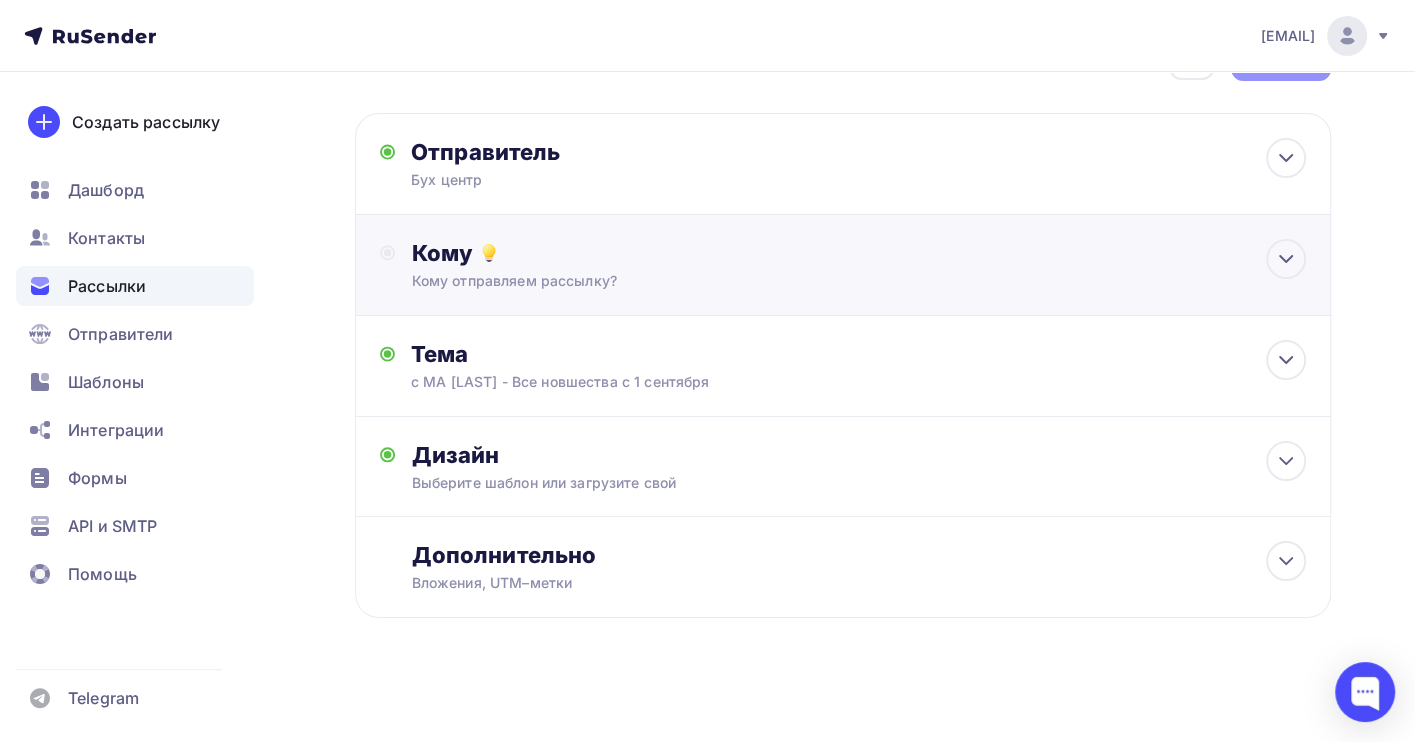 click on "Кому отправляем рассылку?" at bounding box center (813, 281) 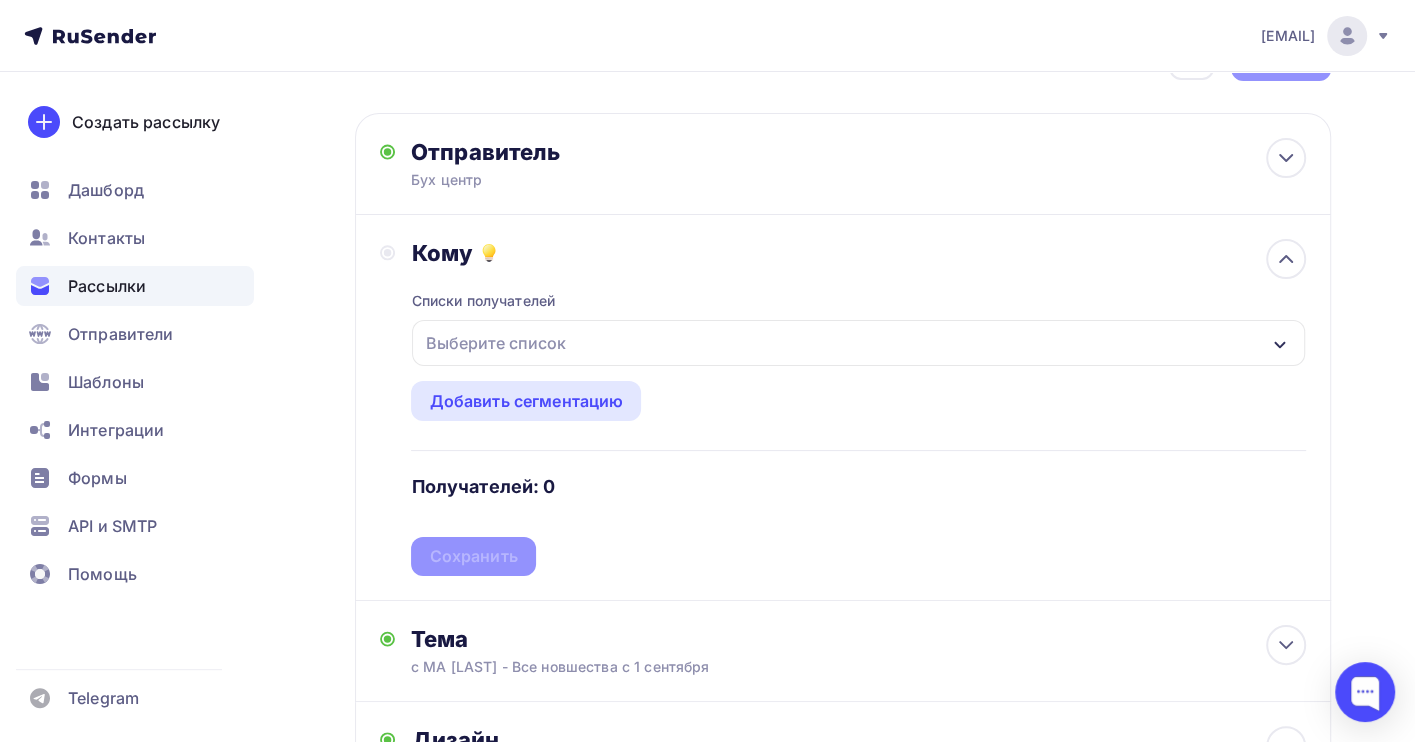 click on "Выберите список" at bounding box center (858, 343) 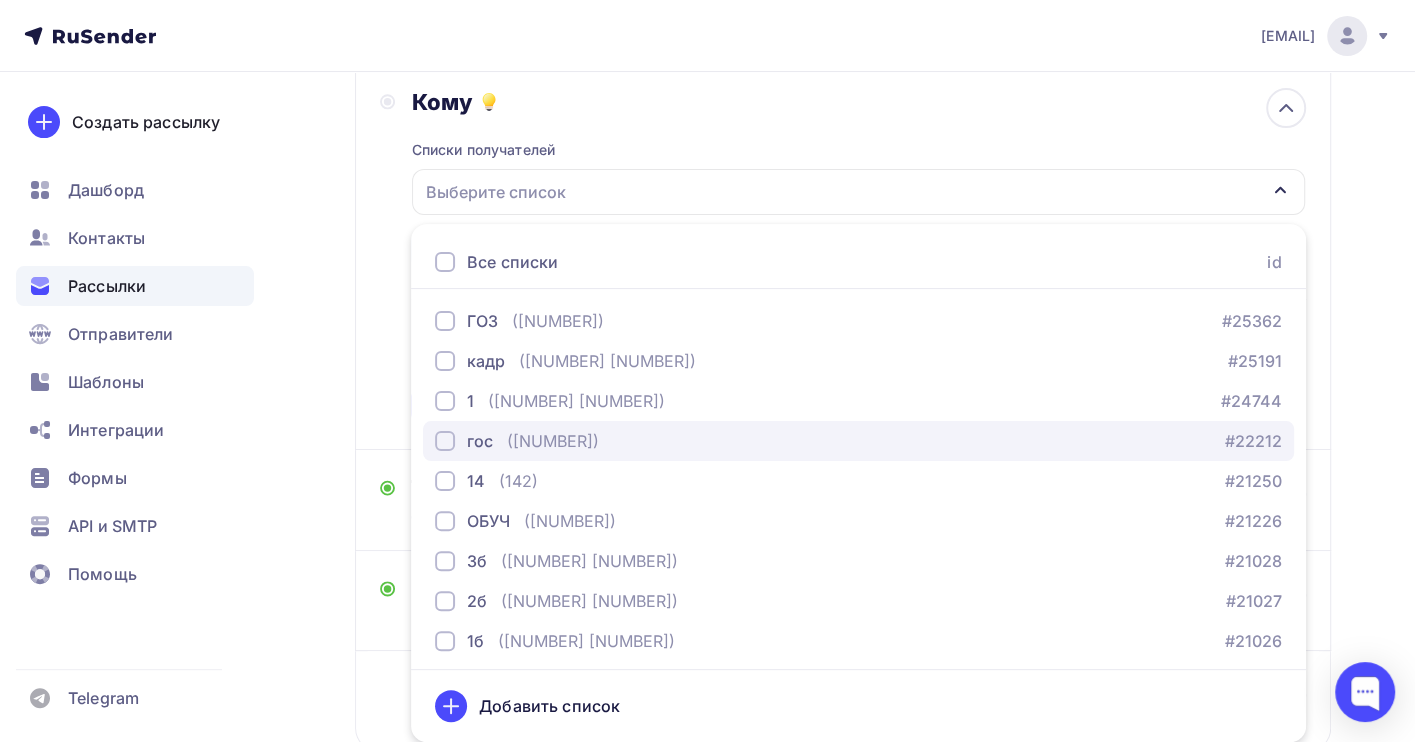 click on "([NUMBER])" at bounding box center [553, 441] 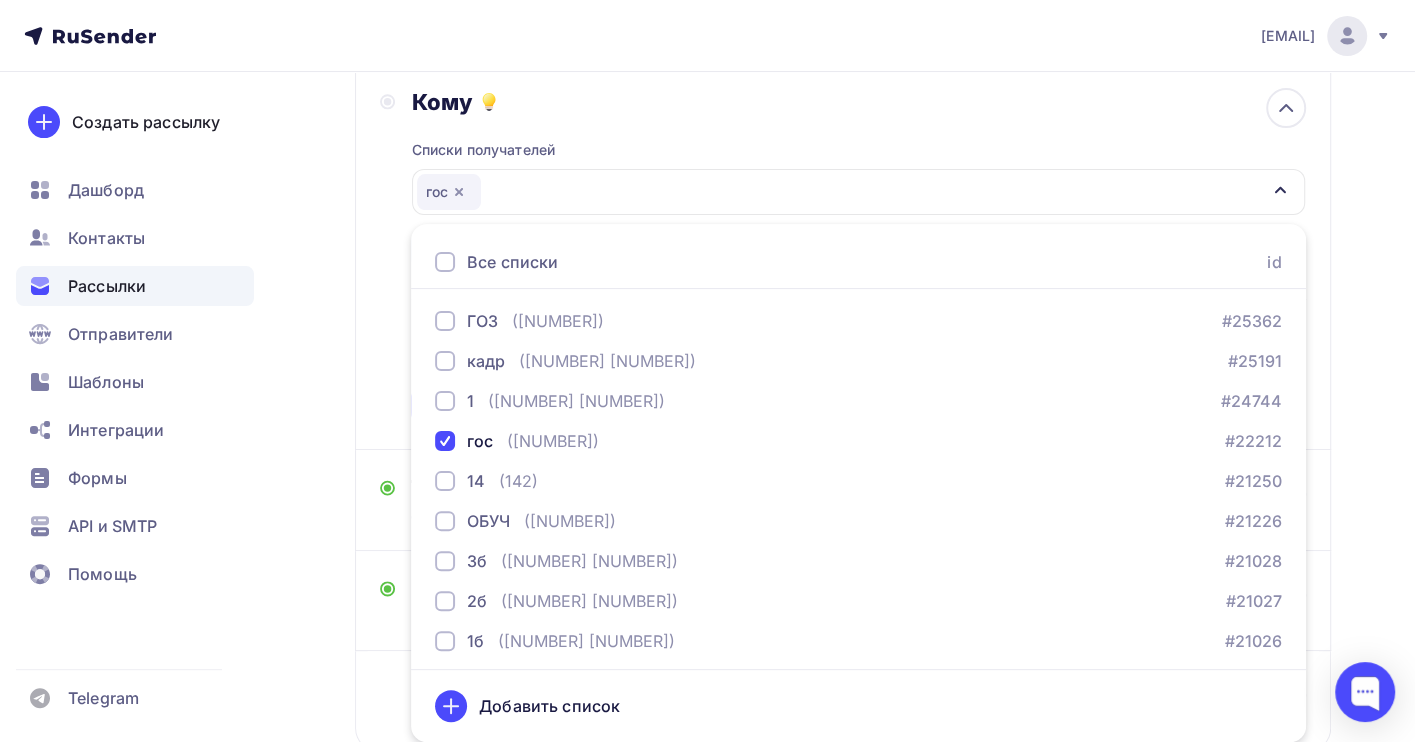 click on "Назад
Копия Копия климова
Копия Копия климова
Закончить позже
Переименовать рассылку
Удалить
Далее
Отправитель
Бух центр
Email  *
[EMAIL]
[EMAIL]           [EMAIL]               Добавить отправителя
Рекомендуем  добавить почту на домене , чтобы рассылка не попала в «Спам»
Имя                 Сохранить
Предпросмотр текста
12:45" at bounding box center [707, 366] 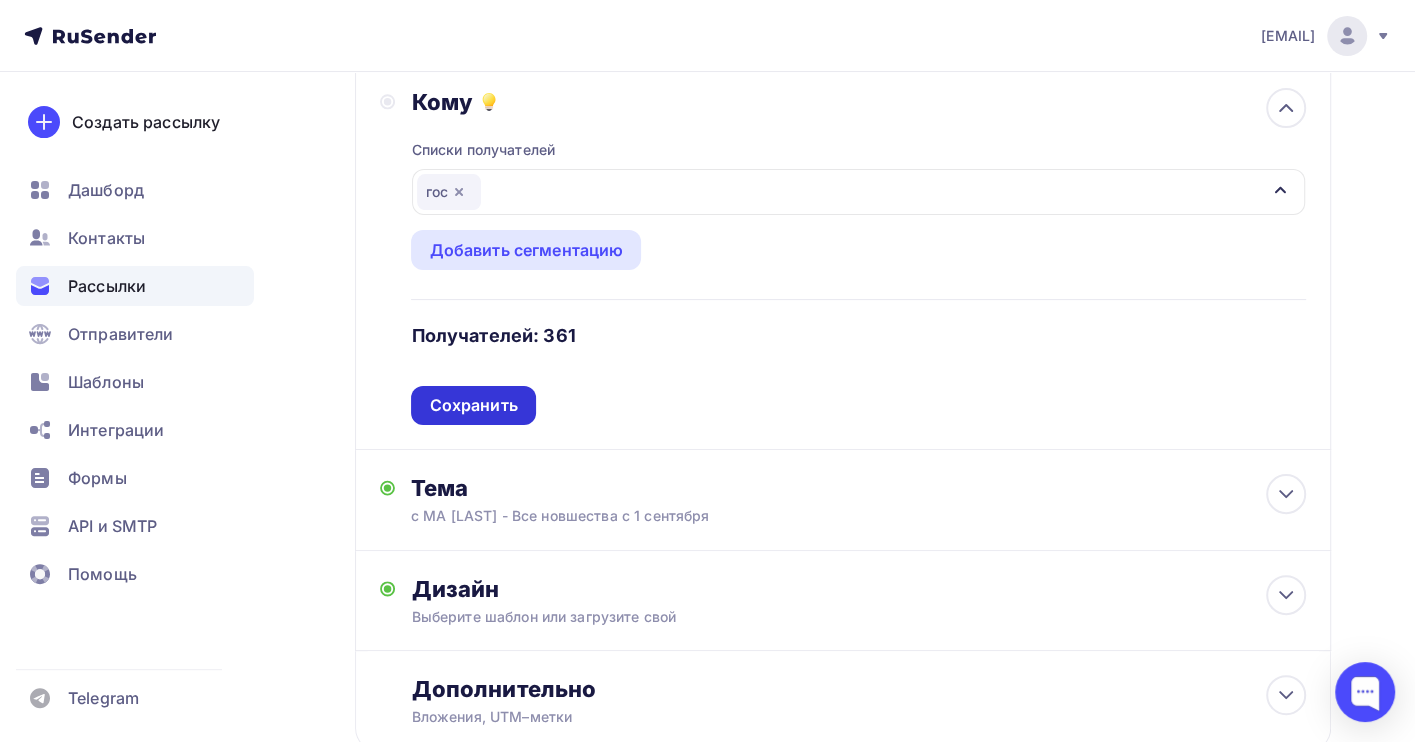 click on "Сохранить" at bounding box center [473, 405] 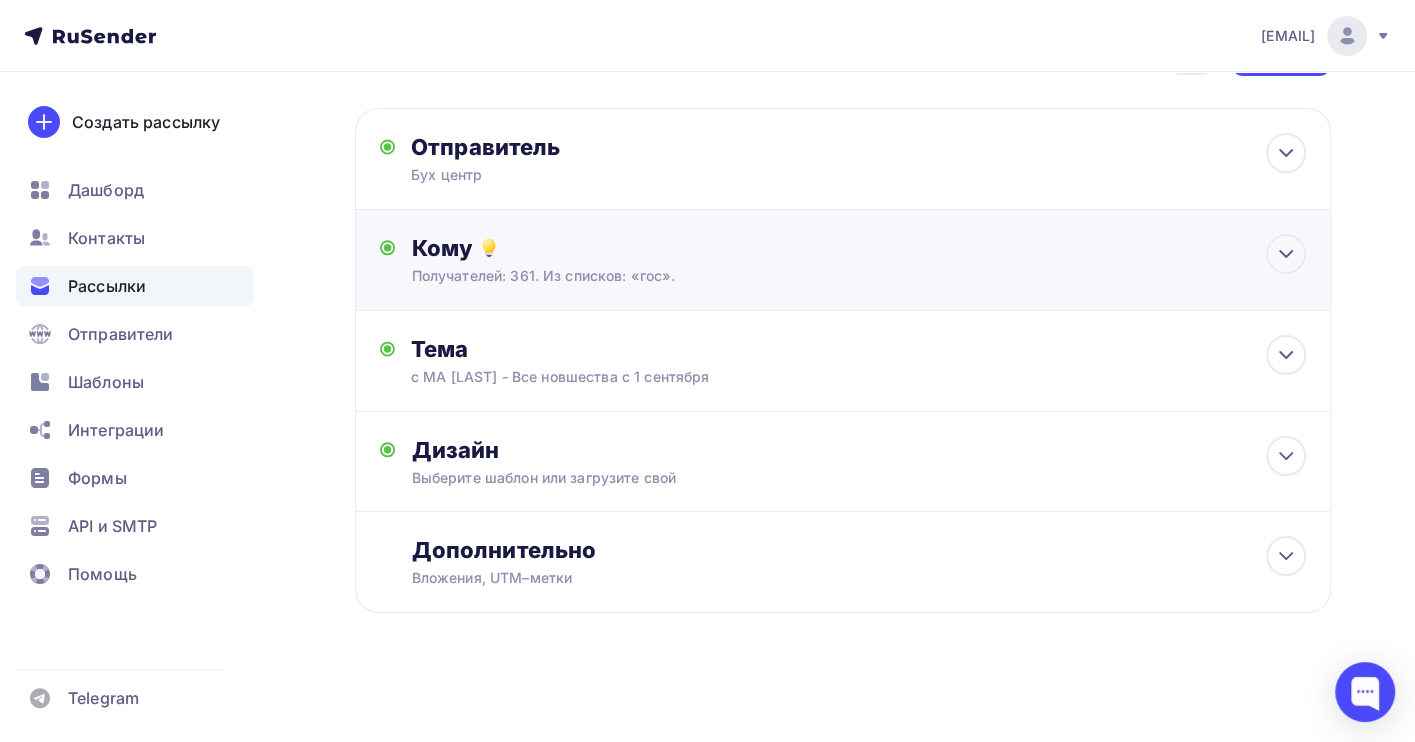 scroll, scrollTop: 77, scrollLeft: 0, axis: vertical 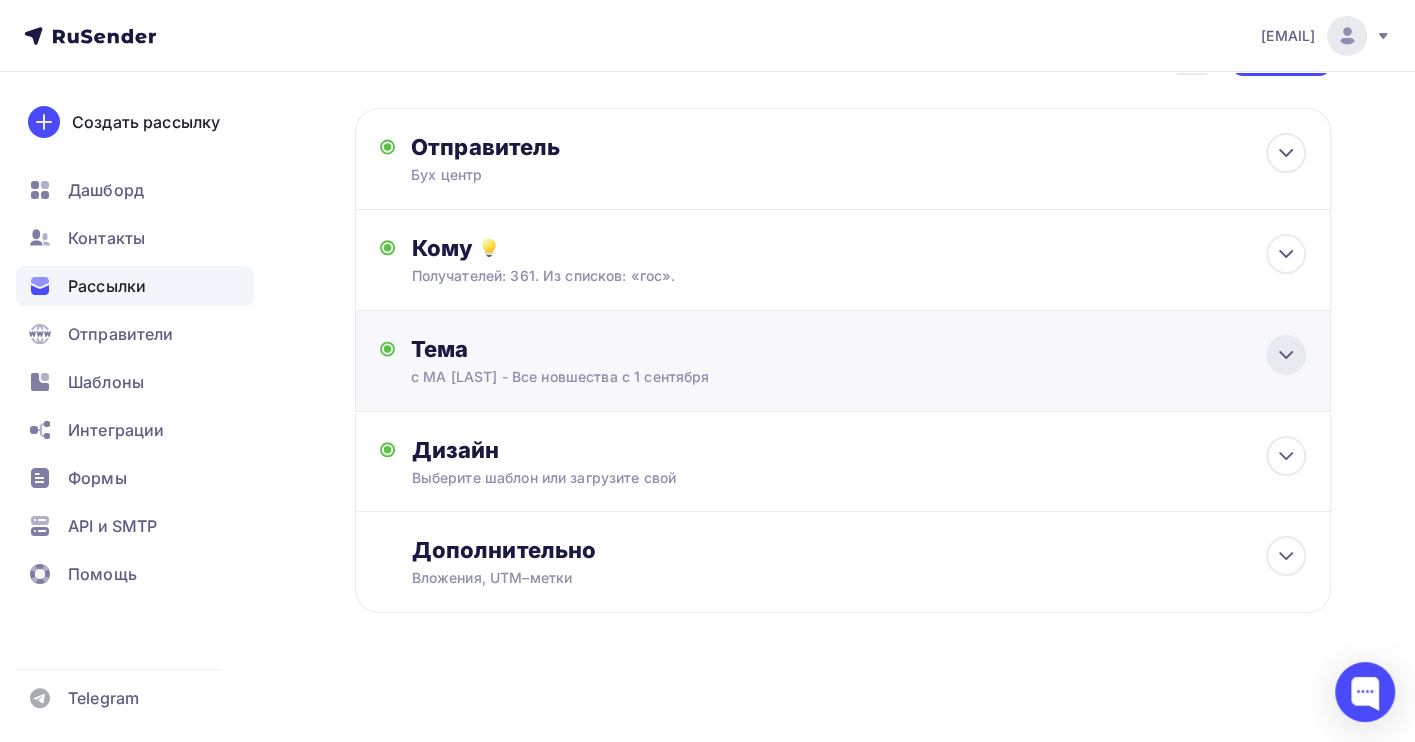 click at bounding box center [1286, 355] 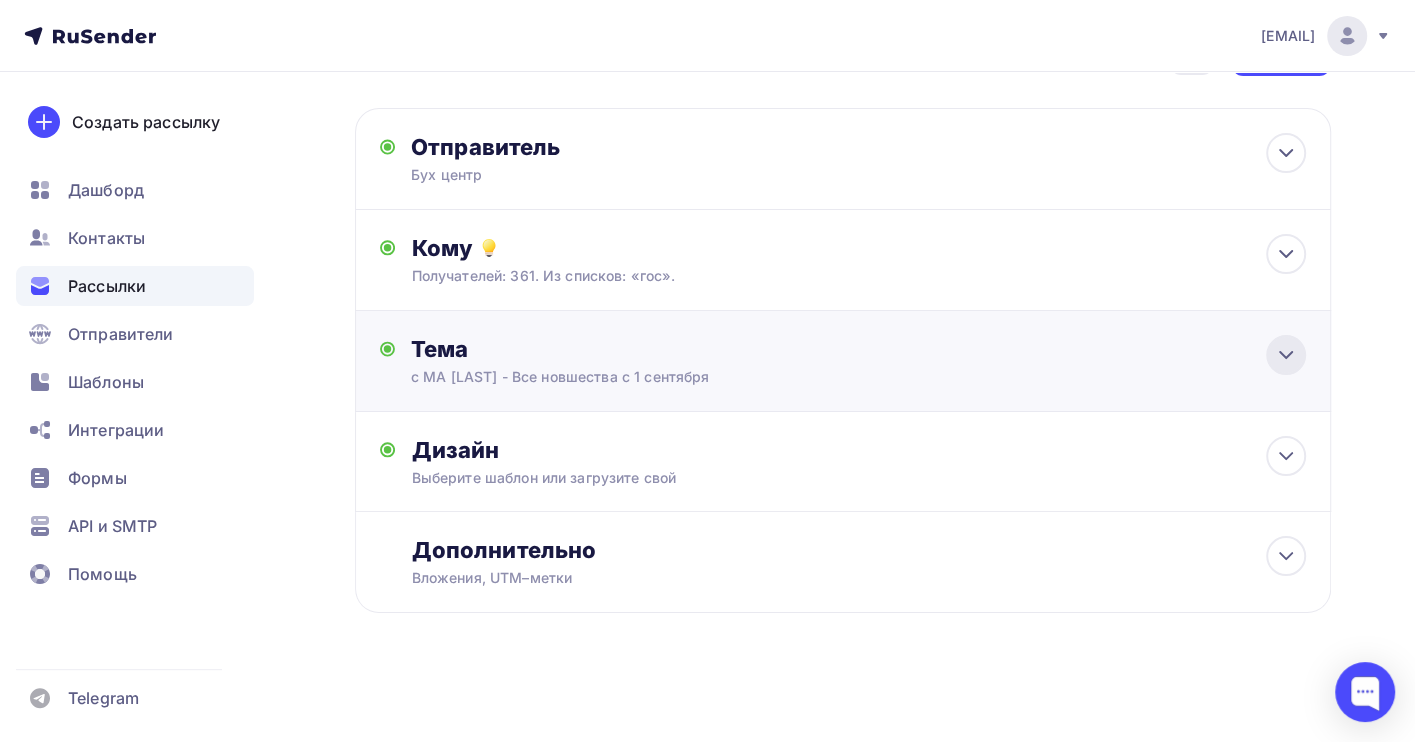 scroll, scrollTop: 71, scrollLeft: 0, axis: vertical 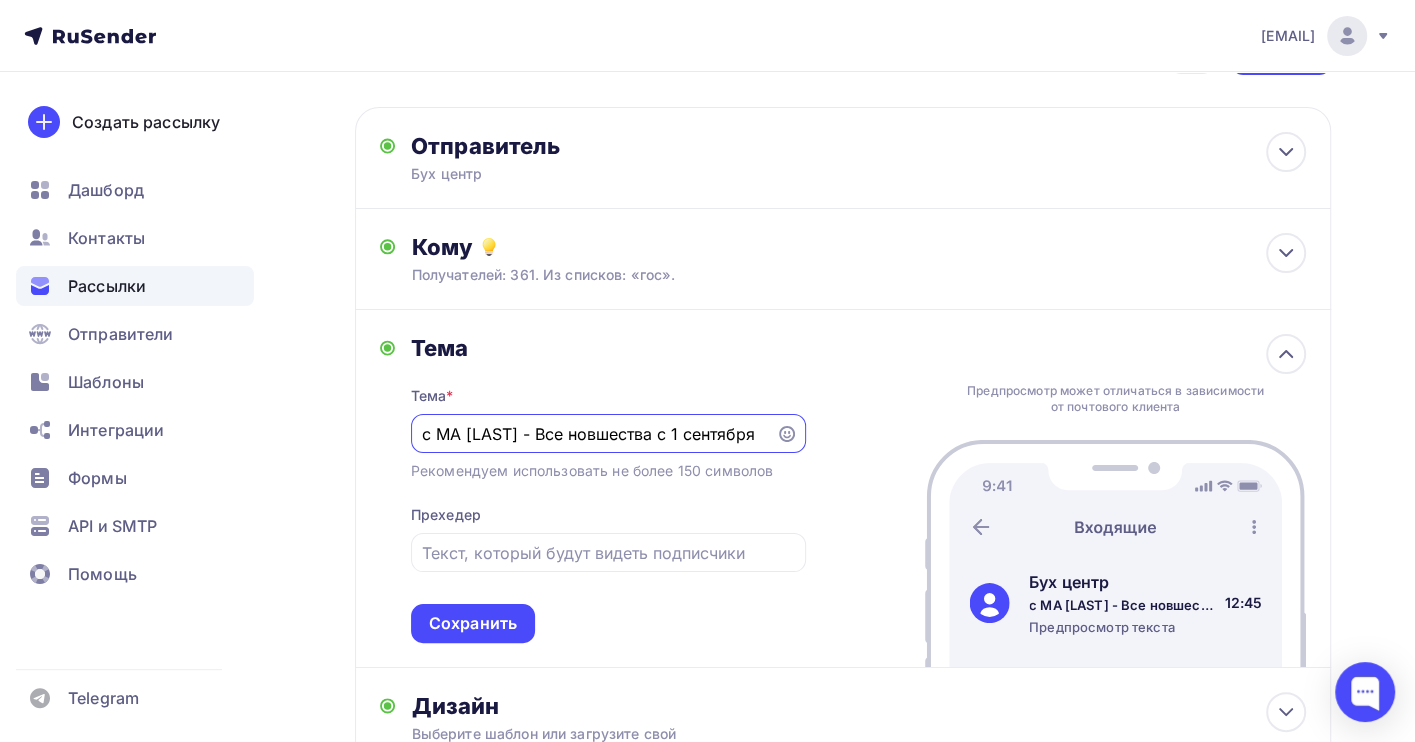 drag, startPoint x: 757, startPoint y: 439, endPoint x: 315, endPoint y: 431, distance: 442.0724 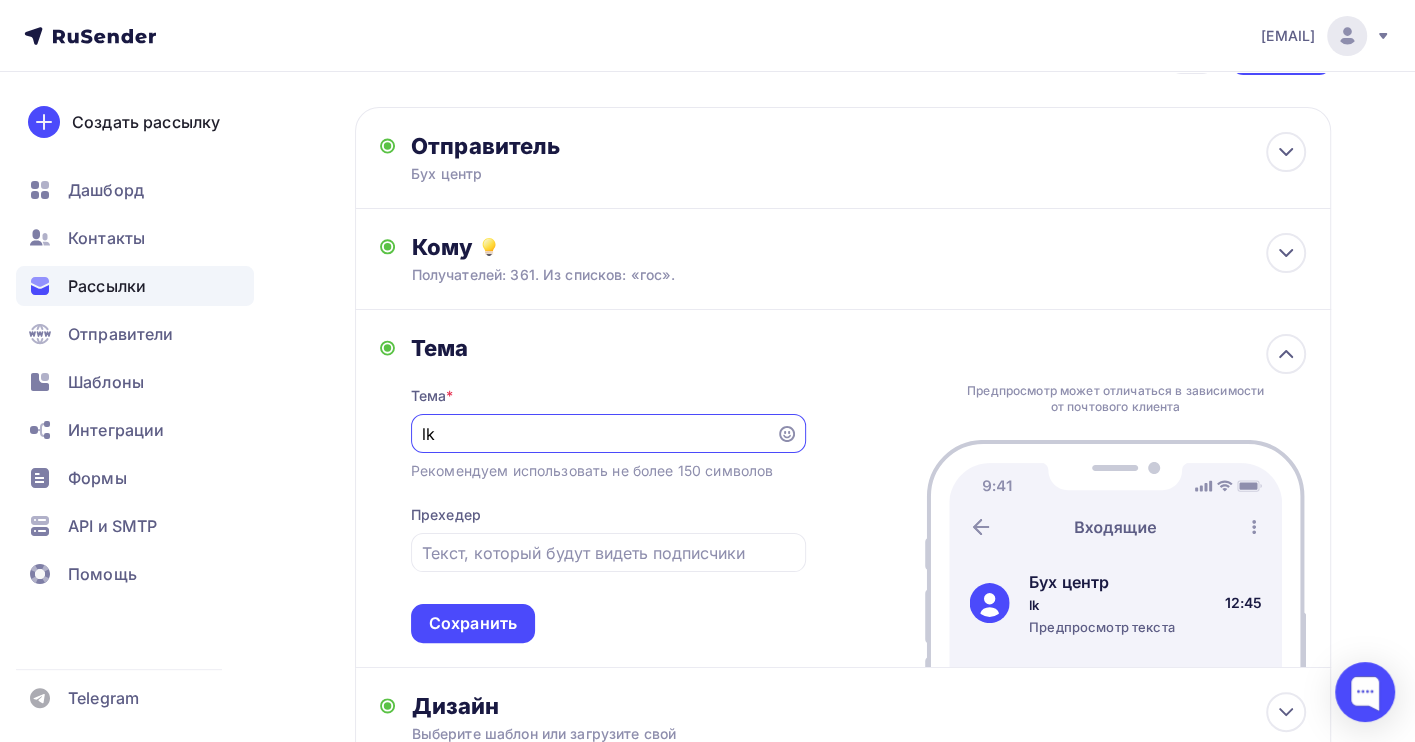 type on "l" 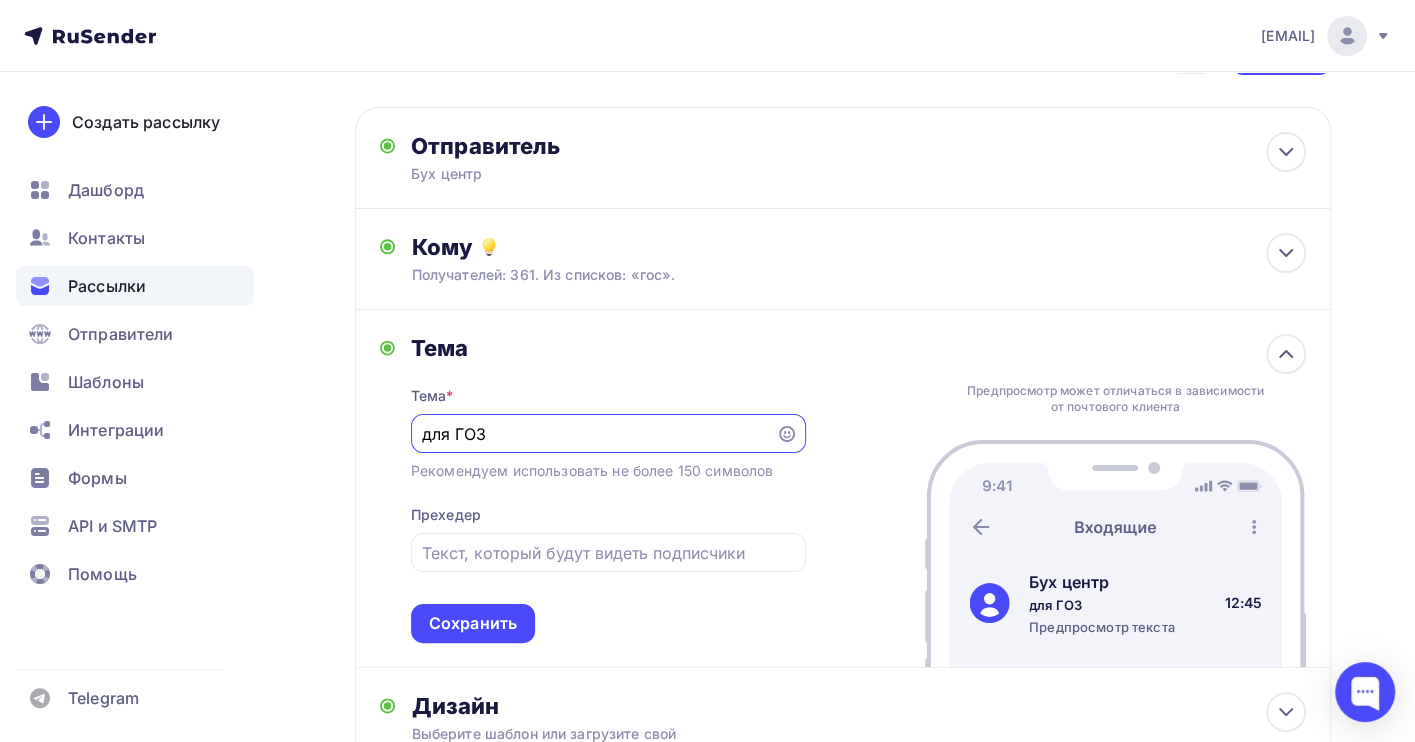 paste on "Документальное обоснование затрат по исполнению Госконтракта, включая ГОЗ. Формы и формат первичных учетных документов. ЭДО. Риски и практика применения." 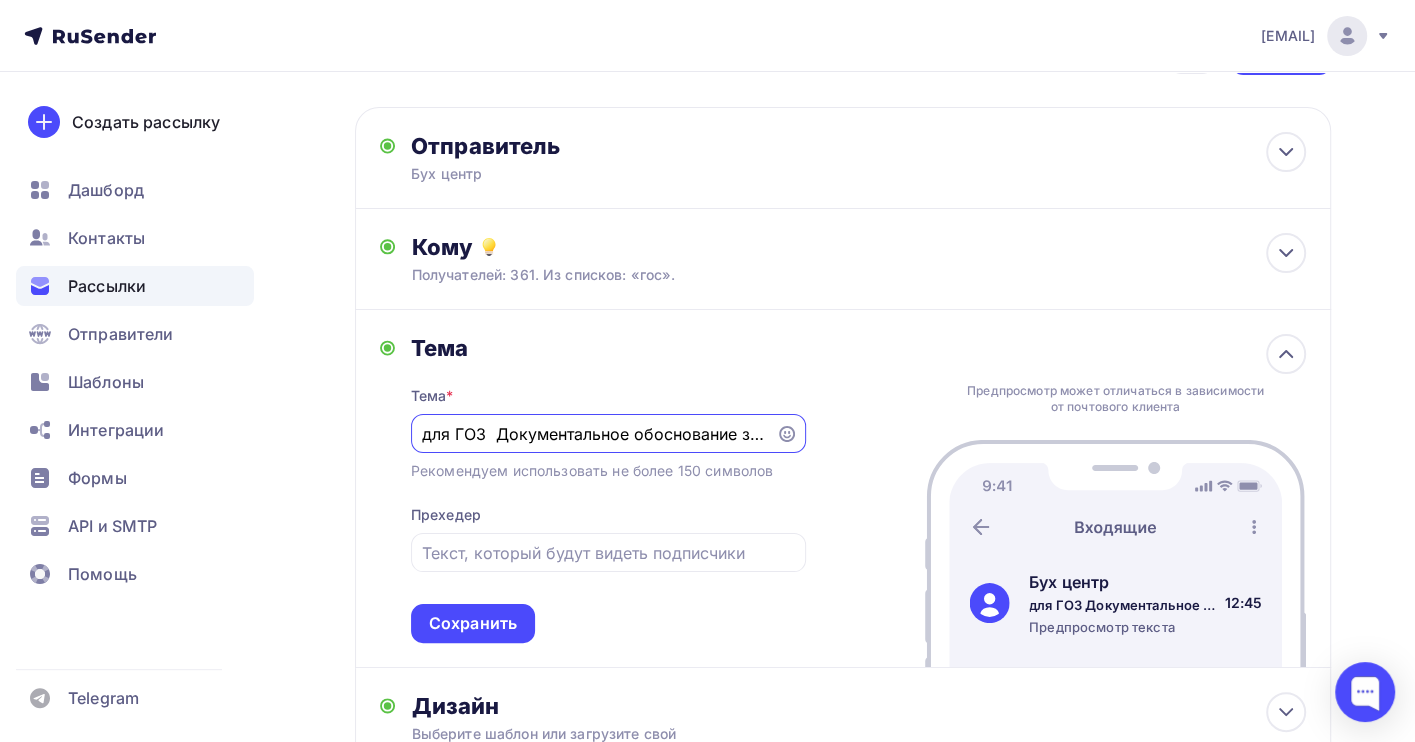scroll, scrollTop: 0, scrollLeft: 1077, axis: horizontal 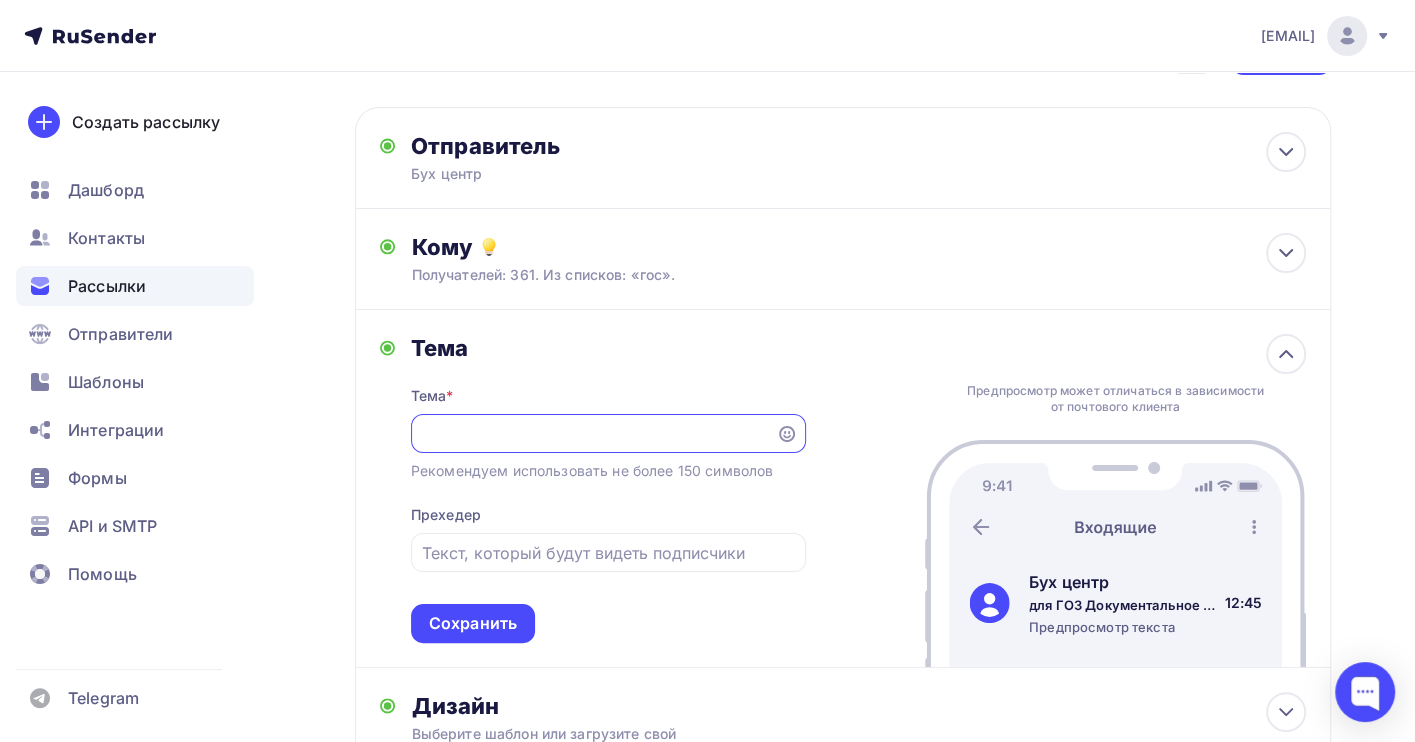 drag, startPoint x: 523, startPoint y: 436, endPoint x: 819, endPoint y: 444, distance: 296.1081 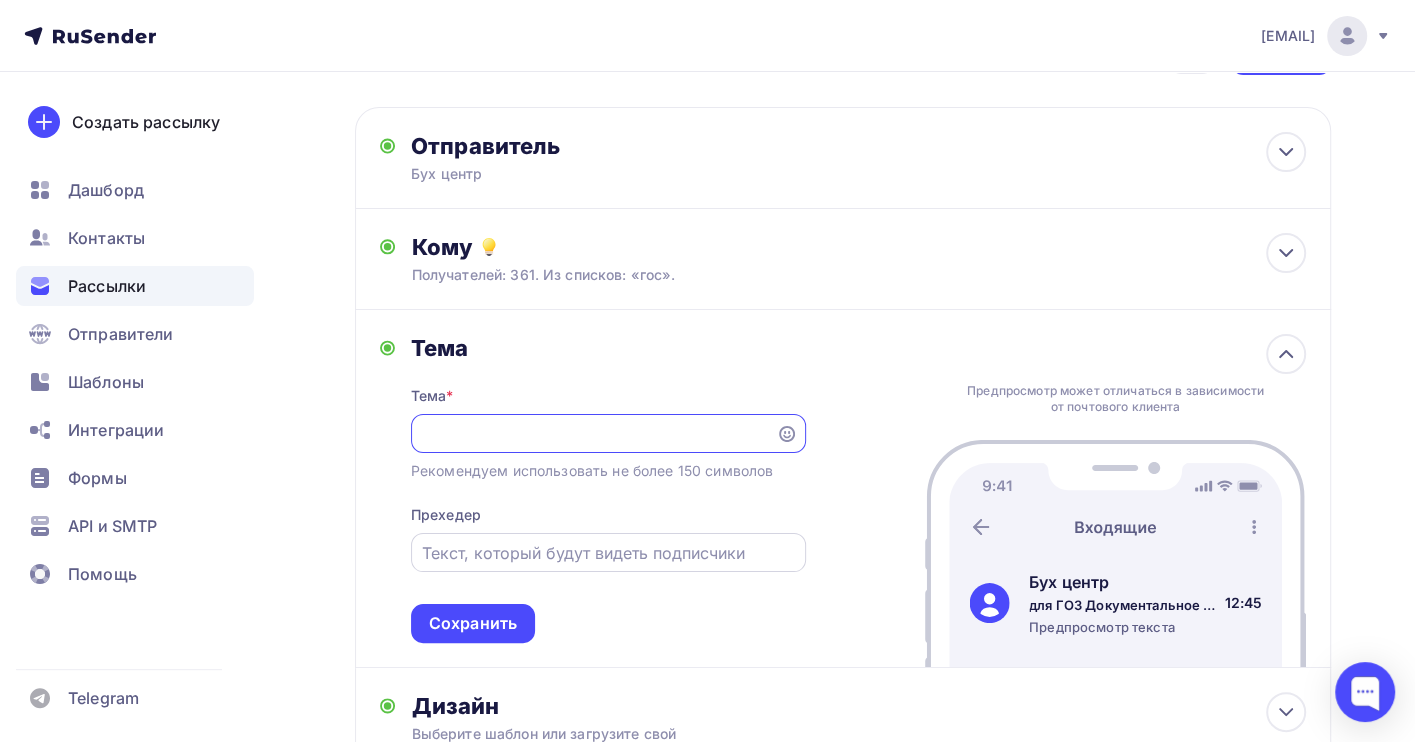 scroll, scrollTop: 0, scrollLeft: 838, axis: horizontal 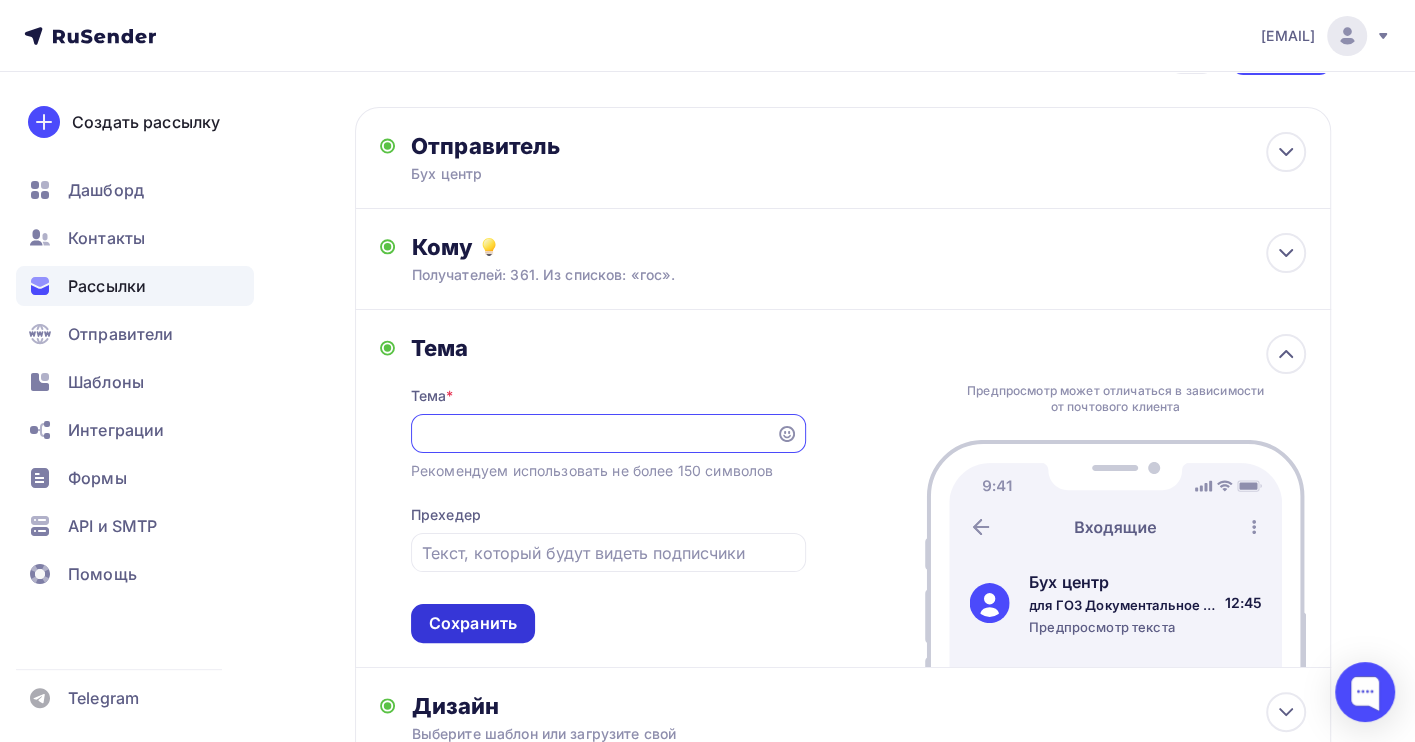 type on "для ГОЗ  Документальное обоснование затрат по исполнению Госконтракта, включая ГОЗ. Формы и формат первичных учетных документов. ЭДО." 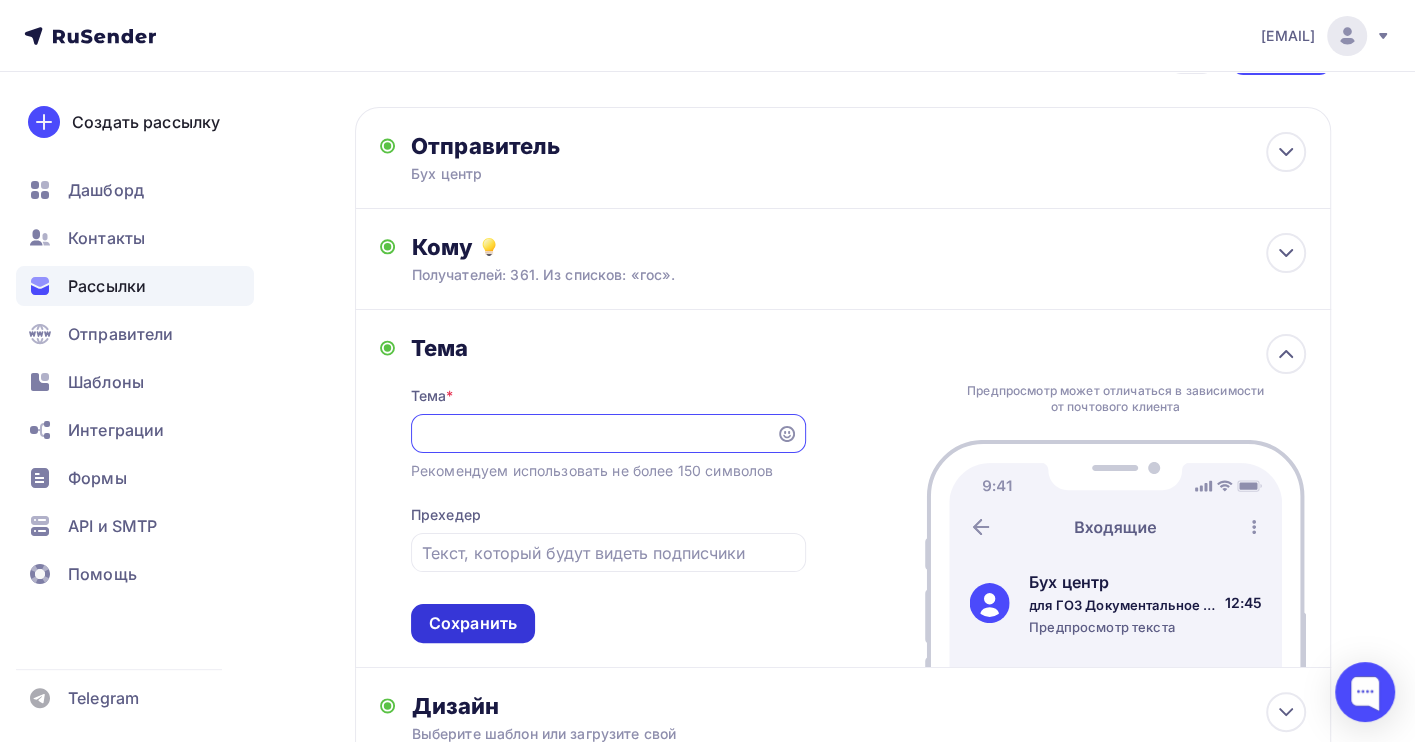 scroll, scrollTop: 0, scrollLeft: 0, axis: both 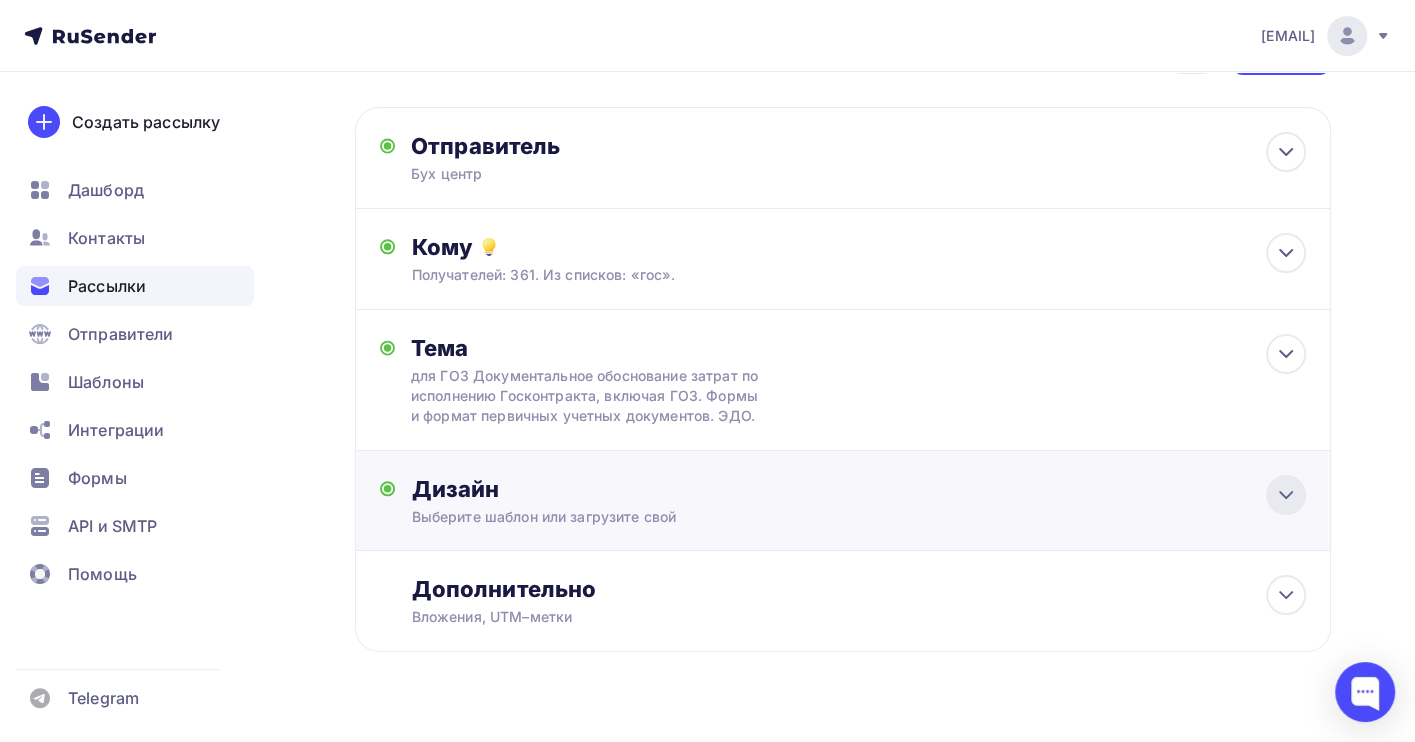 click at bounding box center [1286, 495] 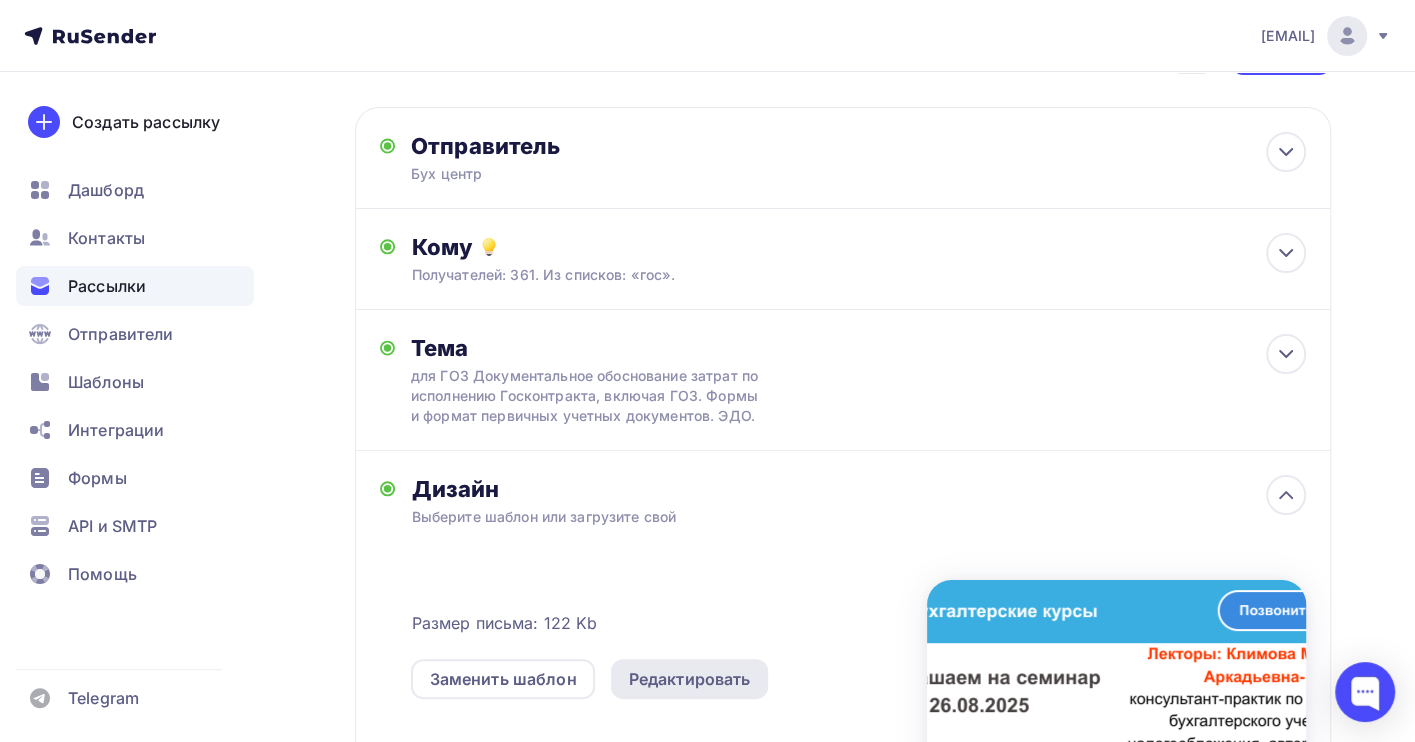 click on "Редактировать" at bounding box center [690, 679] 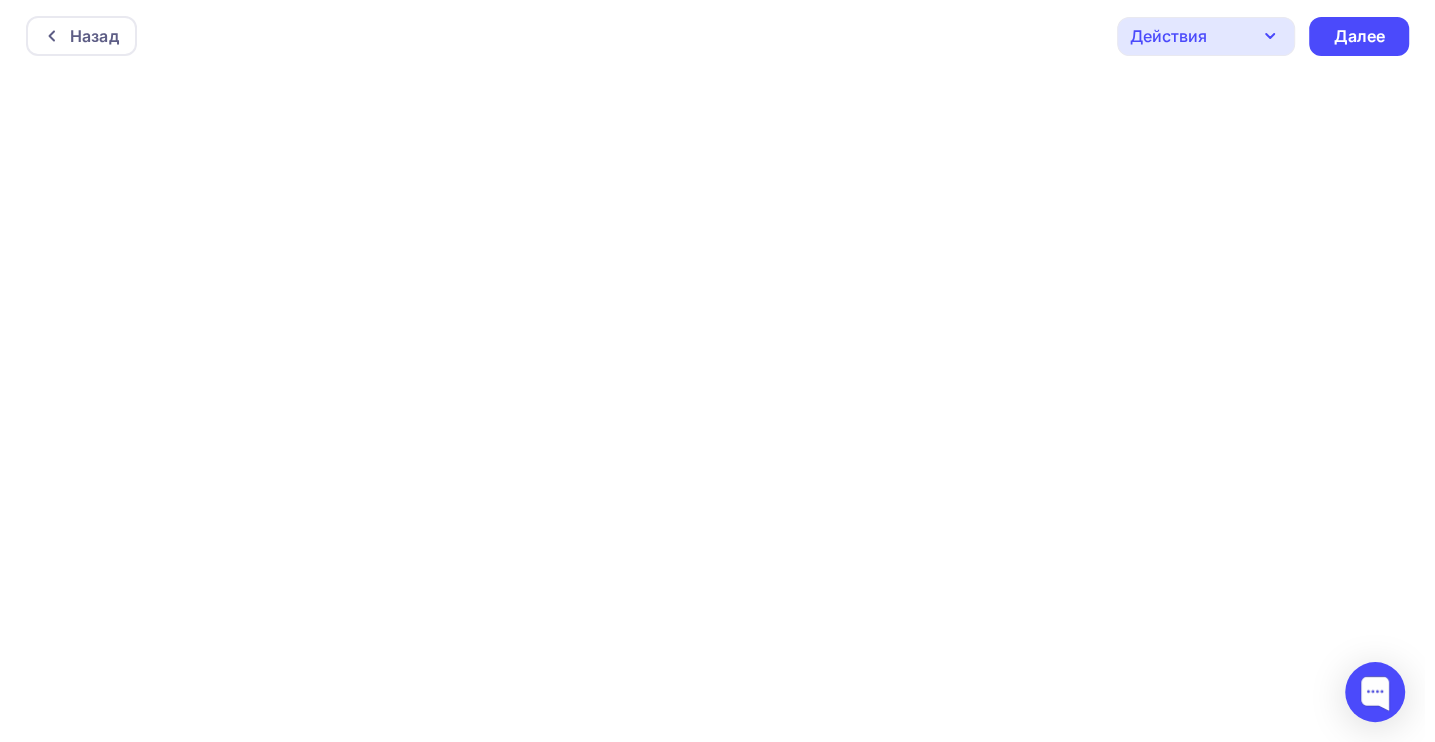 scroll, scrollTop: 0, scrollLeft: 0, axis: both 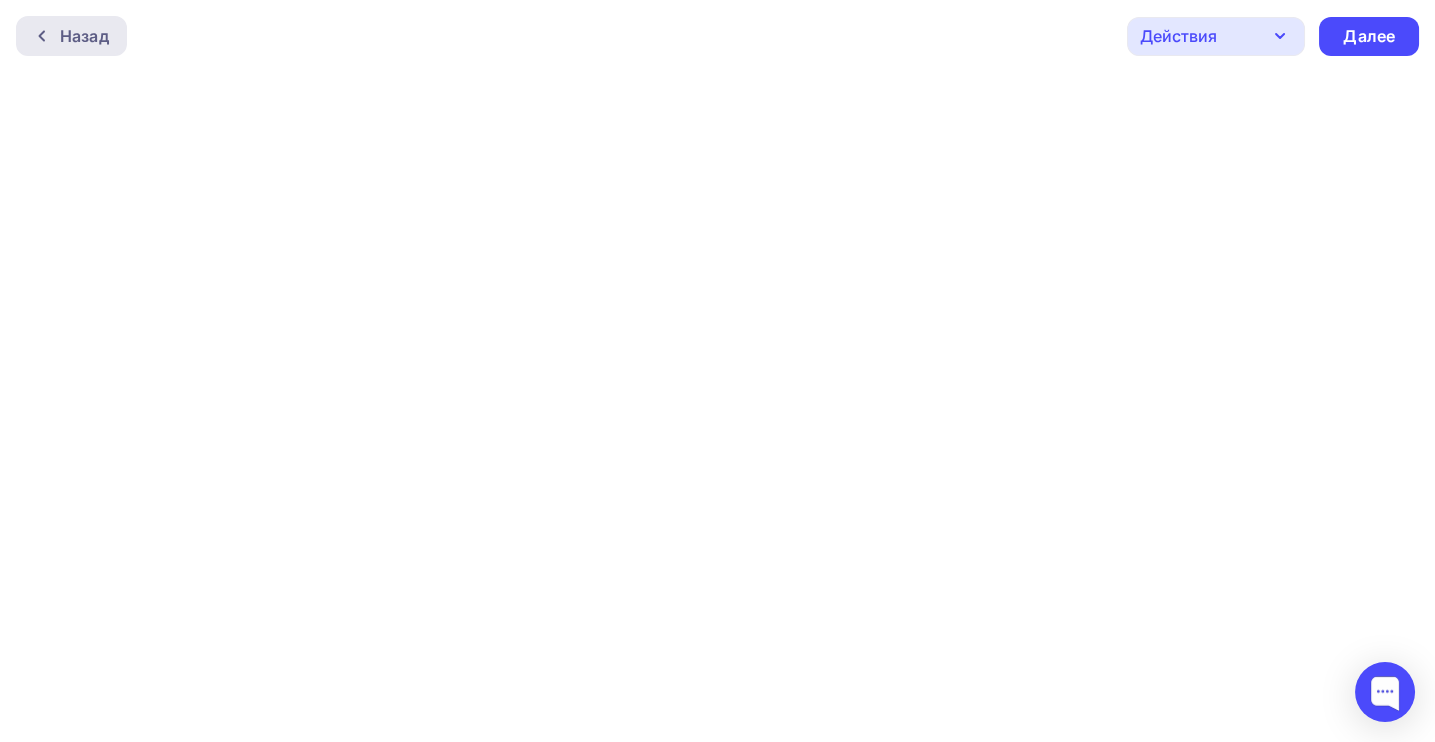 click on "Назад" at bounding box center [84, 36] 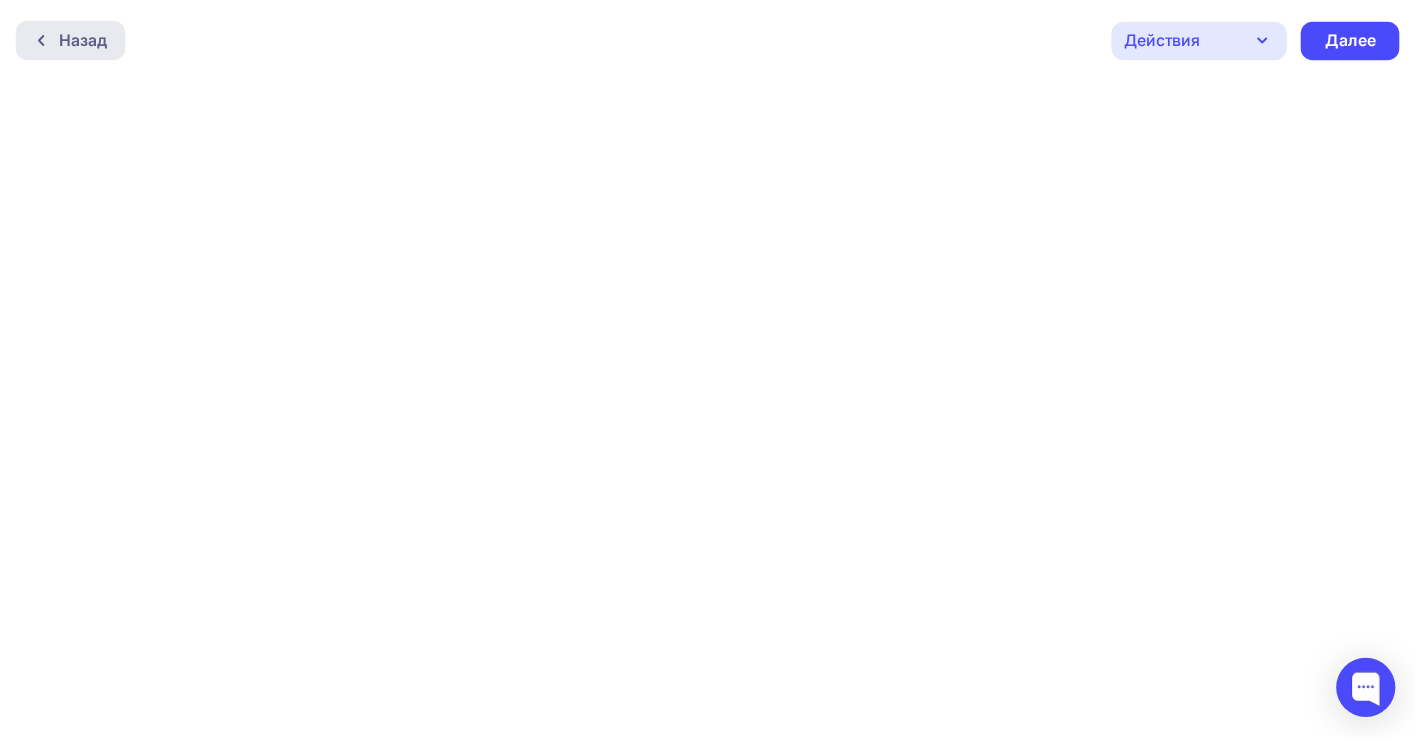 scroll, scrollTop: 70, scrollLeft: 0, axis: vertical 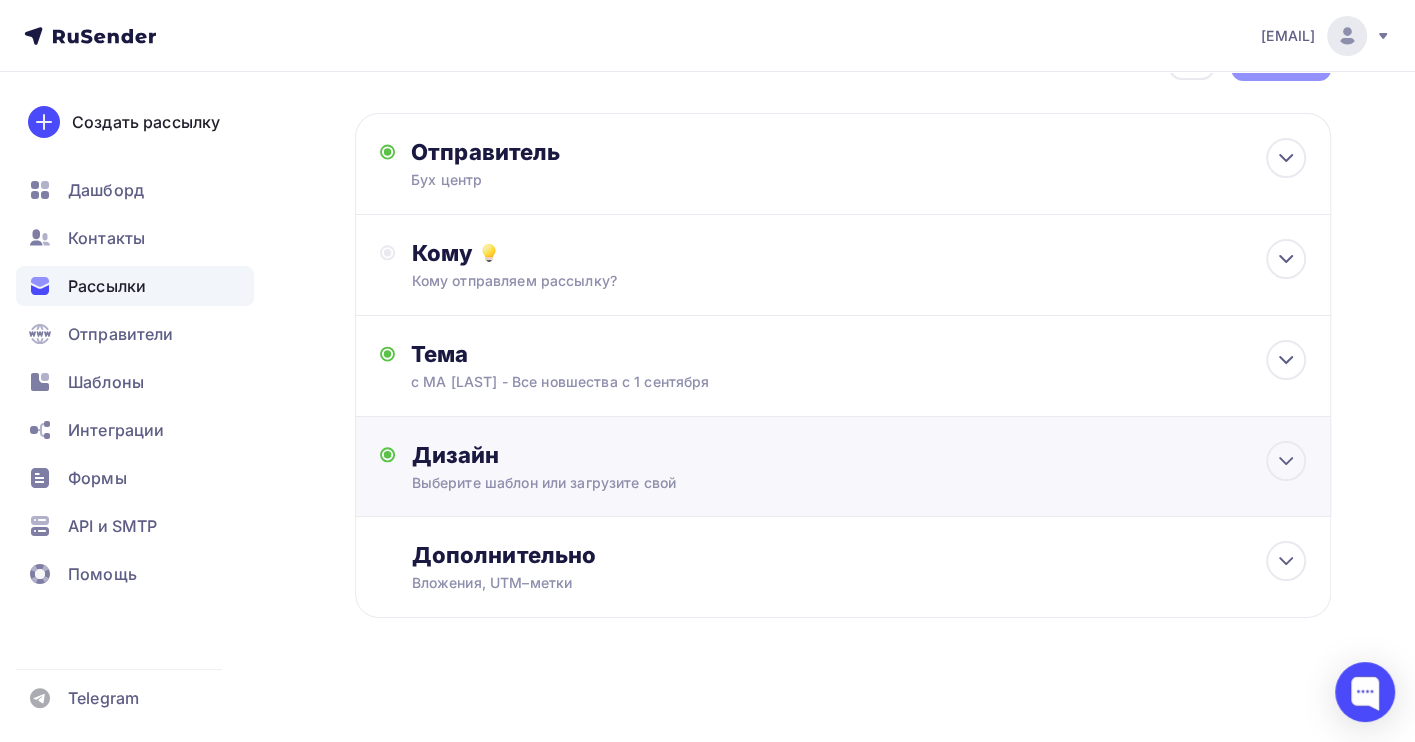 click on "Выберите шаблон или загрузите свой" at bounding box center (813, 483) 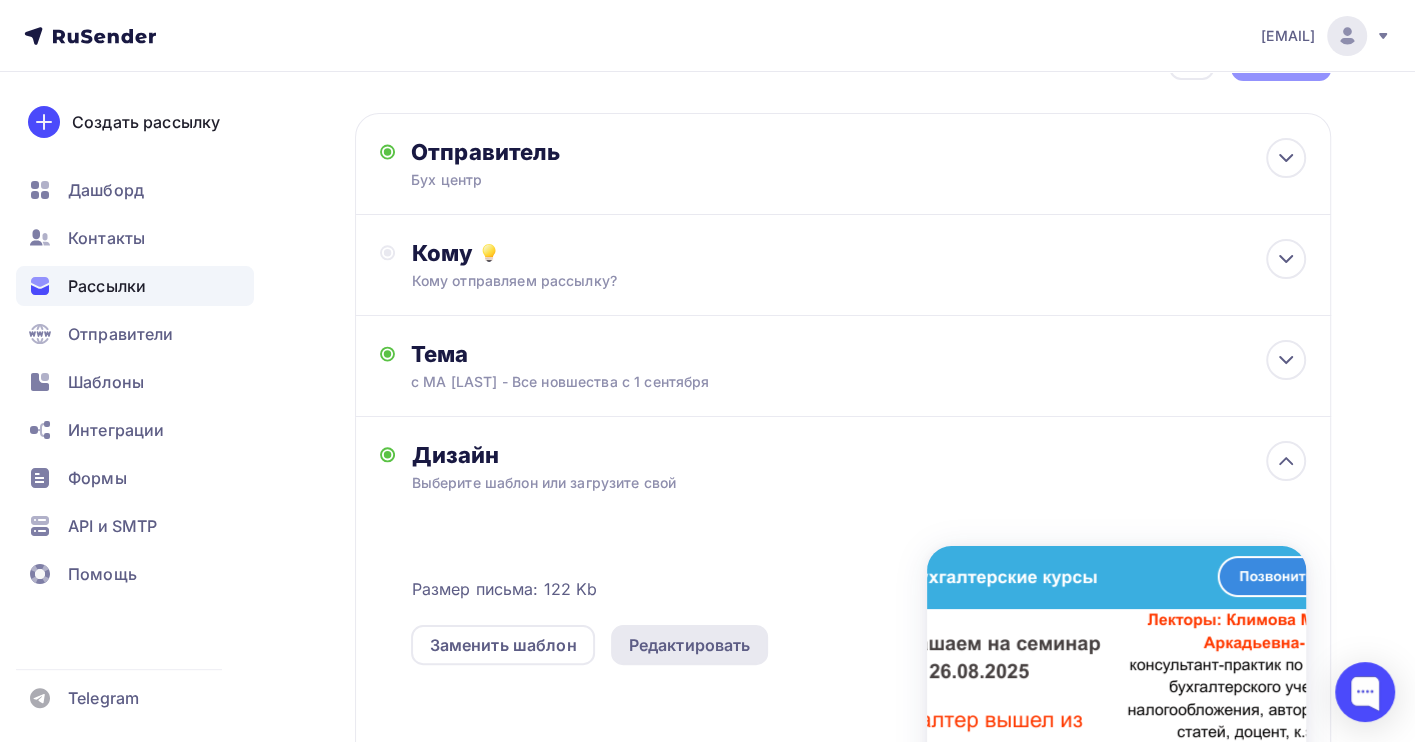 click on "Редактировать" at bounding box center (690, 645) 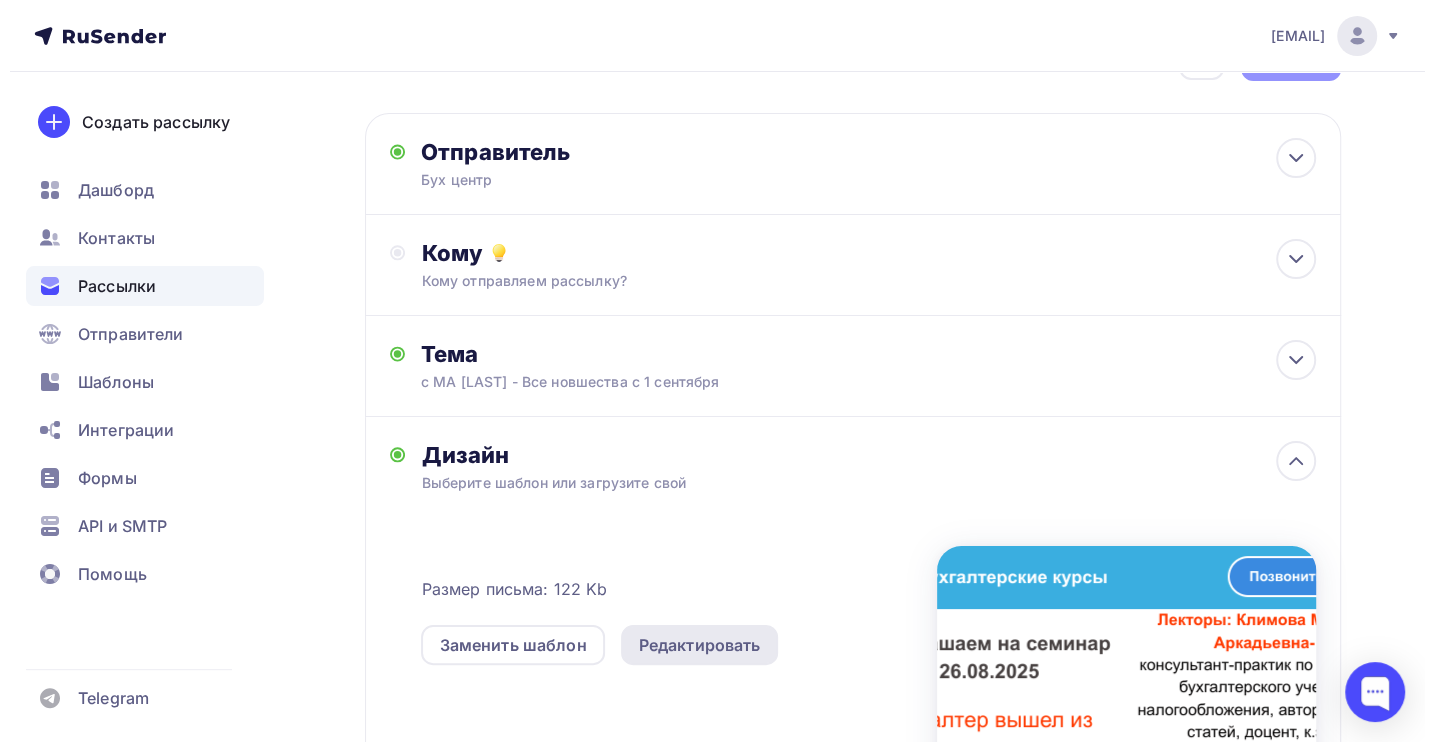 scroll, scrollTop: 0, scrollLeft: 0, axis: both 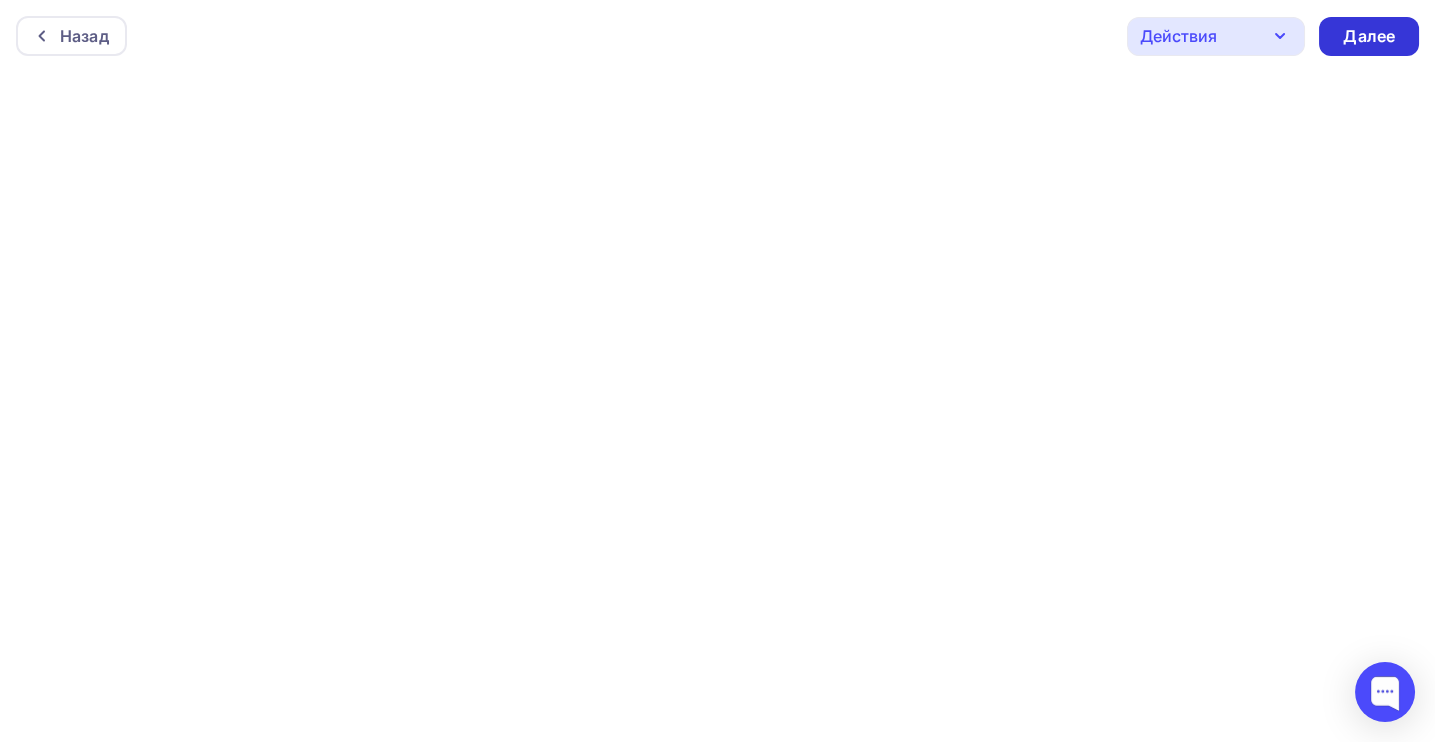 click on "Далее" at bounding box center [1369, 36] 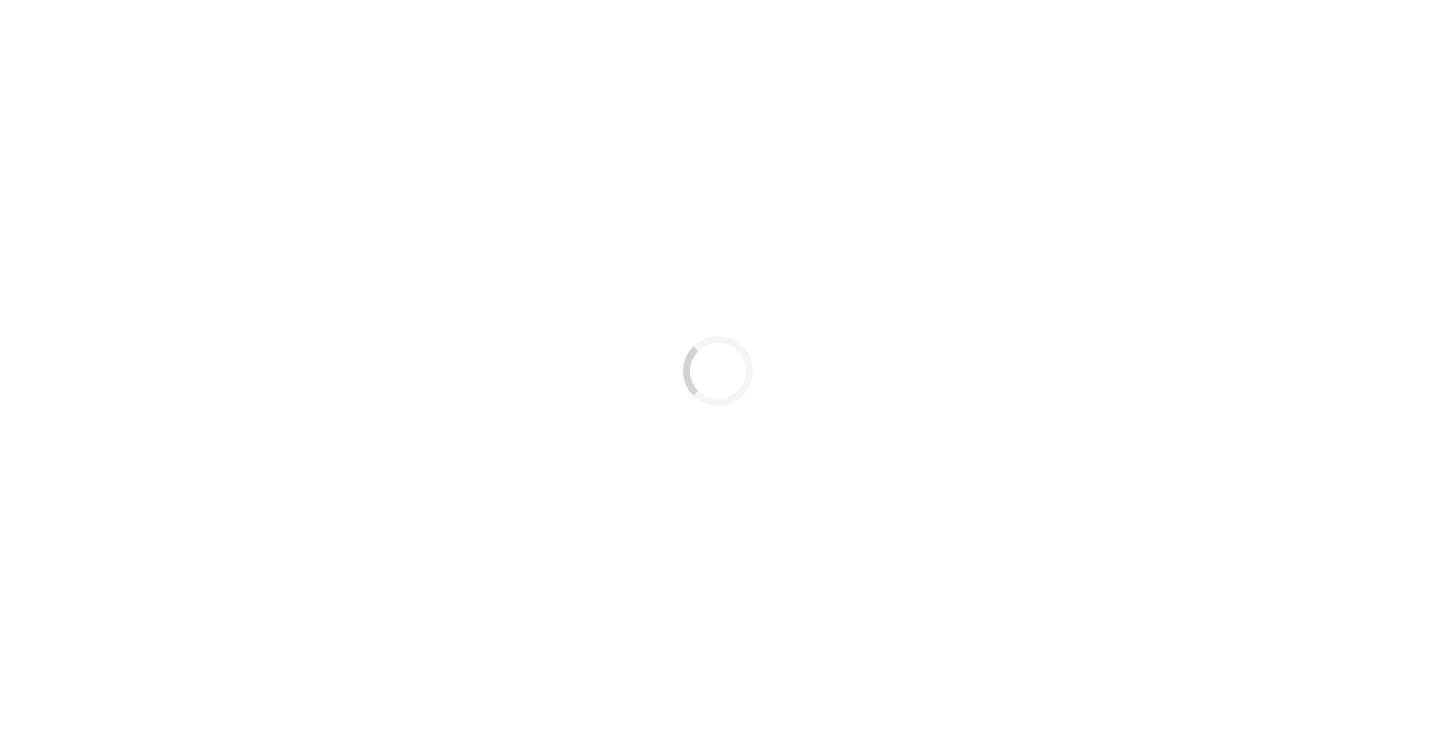 scroll, scrollTop: 0, scrollLeft: 0, axis: both 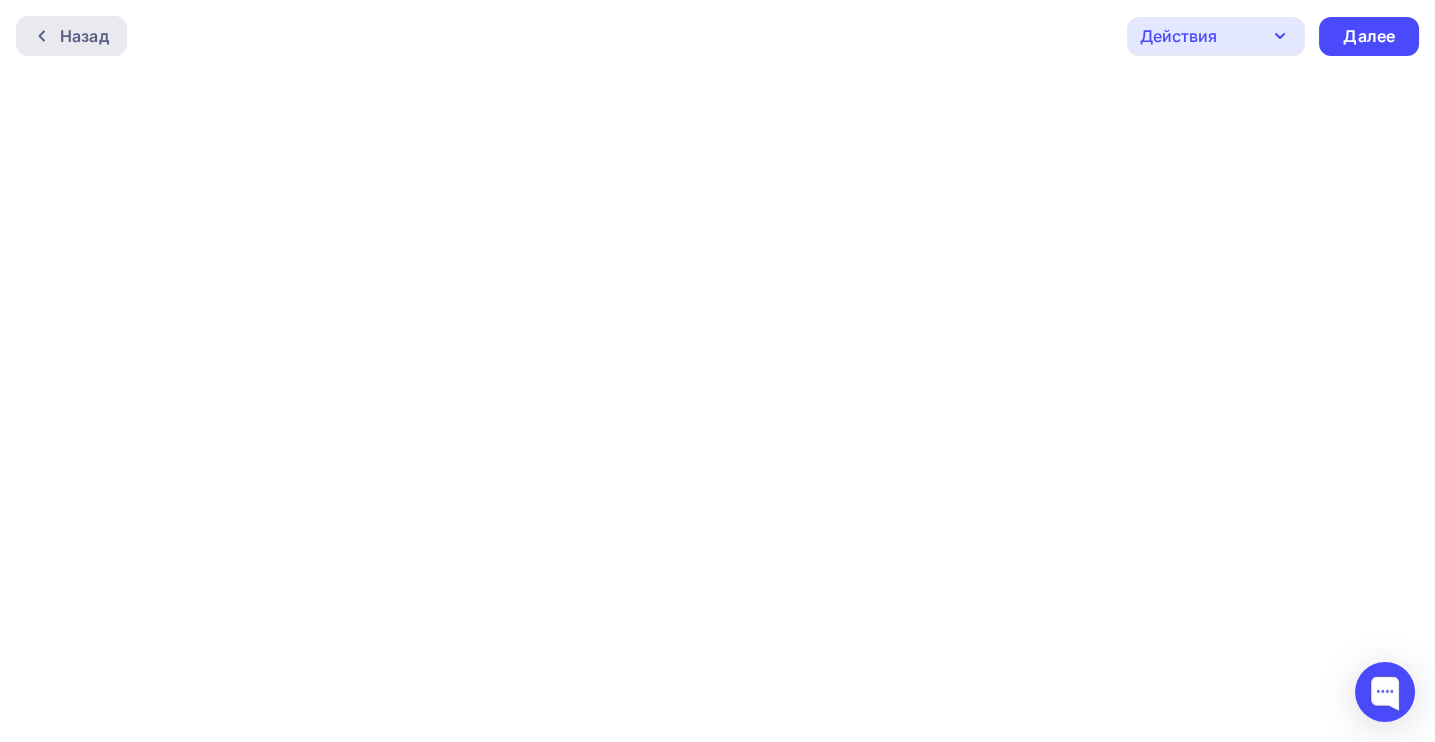 click at bounding box center [47, 36] 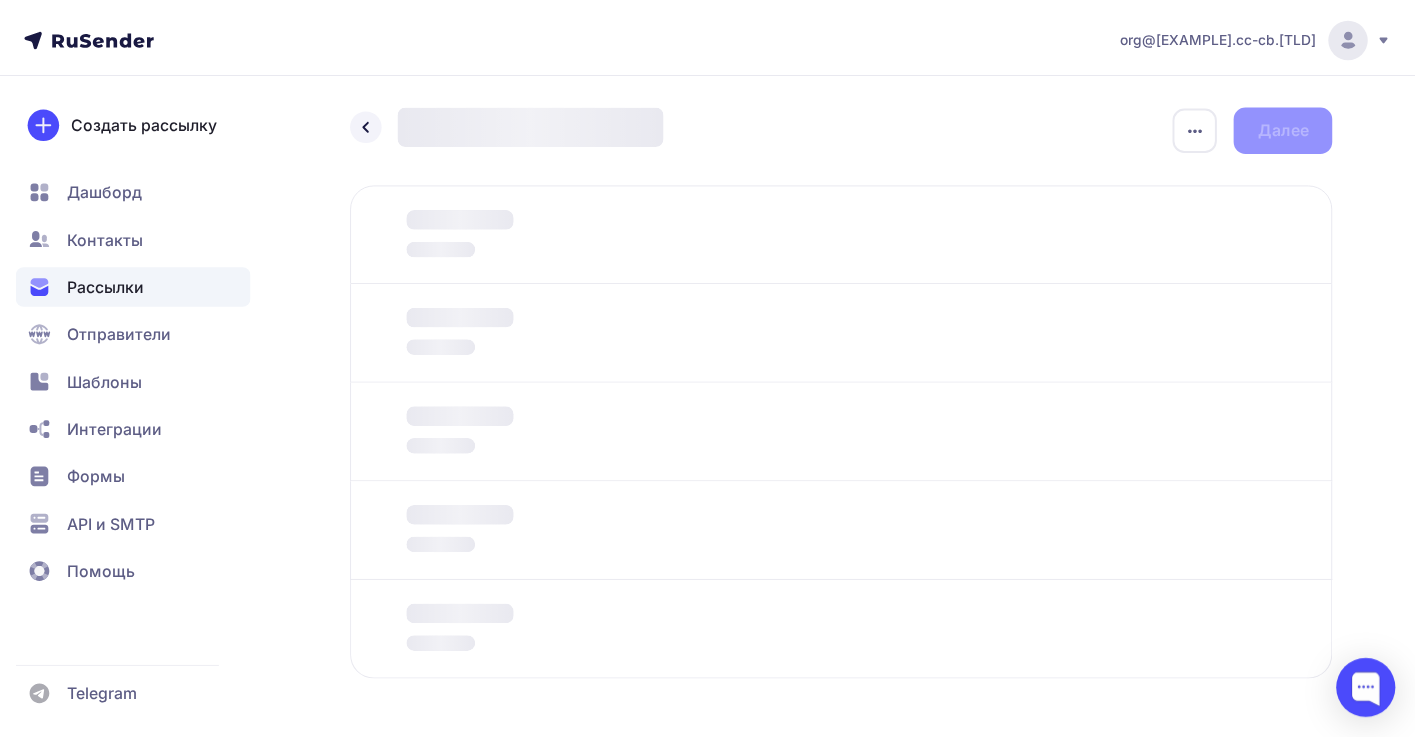 scroll, scrollTop: 70, scrollLeft: 0, axis: vertical 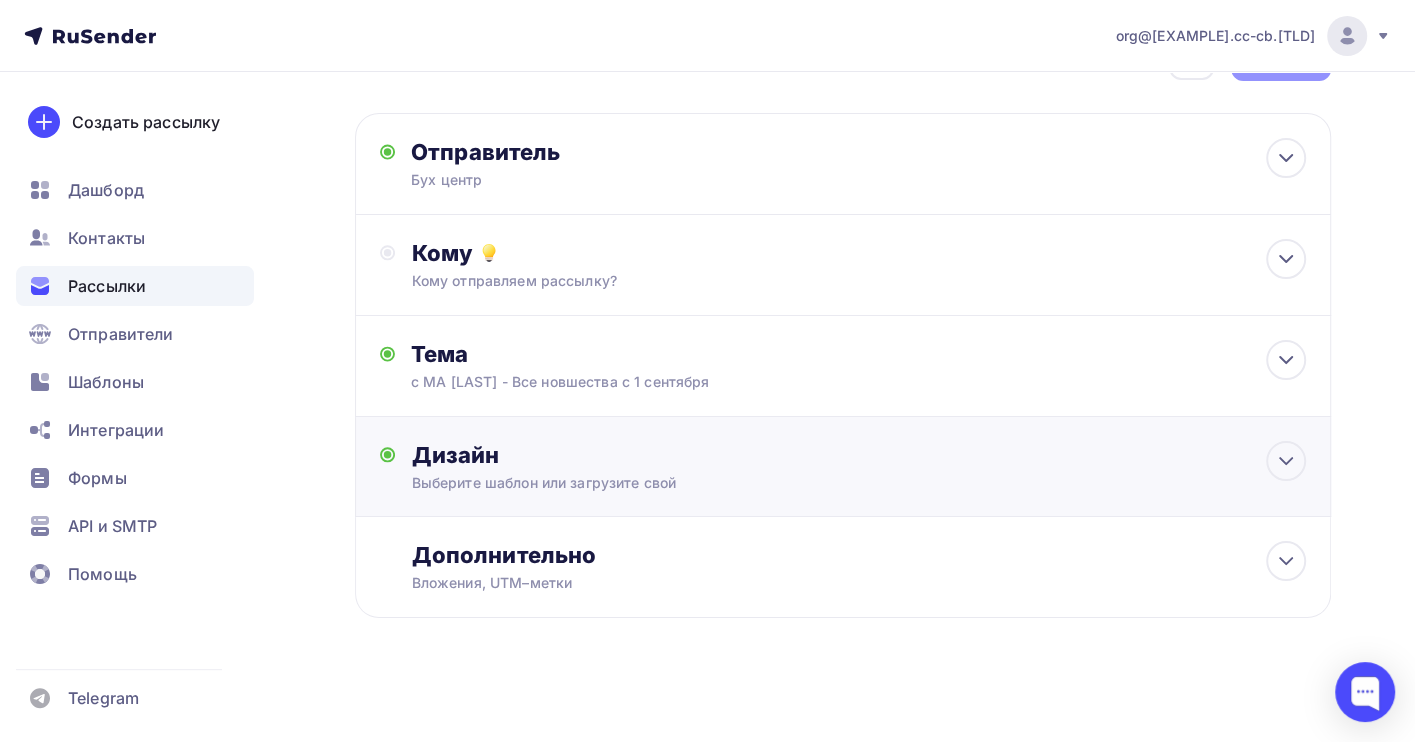 click on "Дизайн" at bounding box center (858, 455) 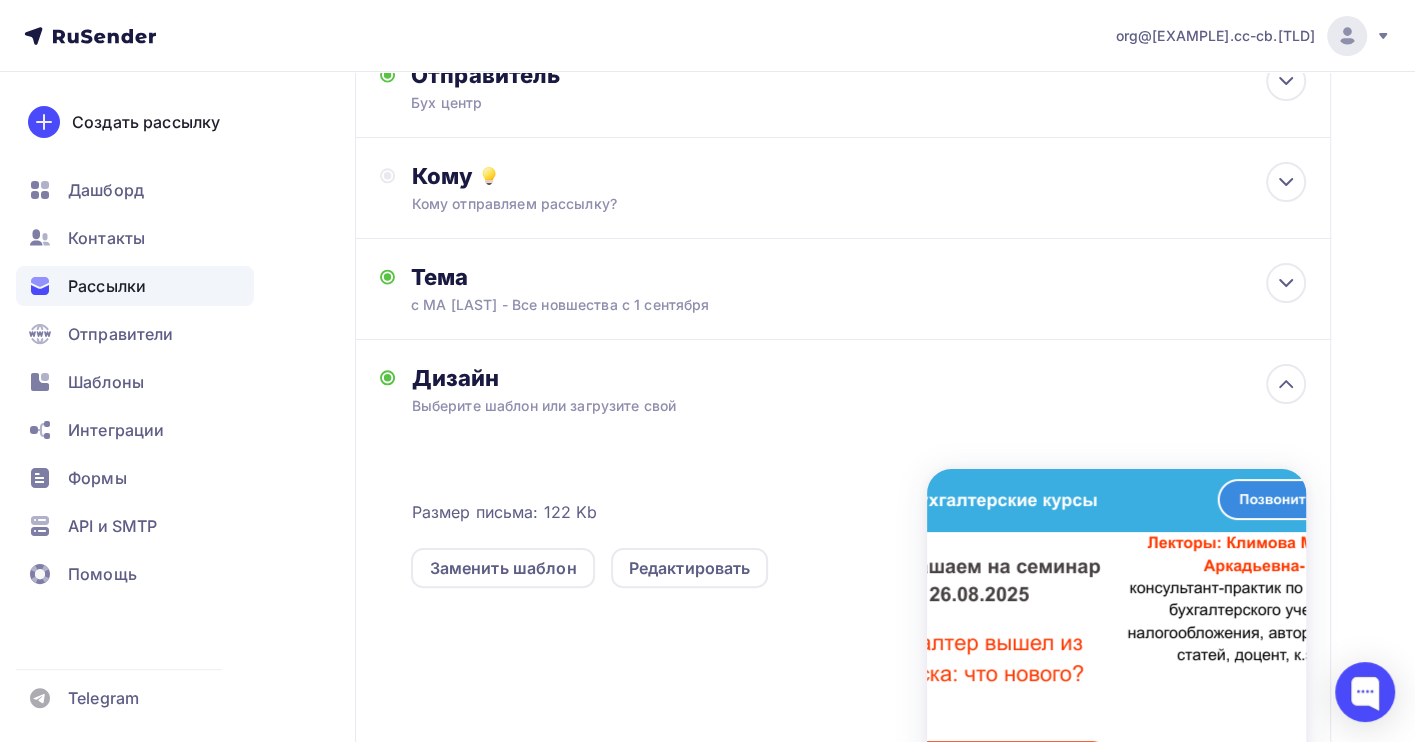 scroll, scrollTop: 203, scrollLeft: 0, axis: vertical 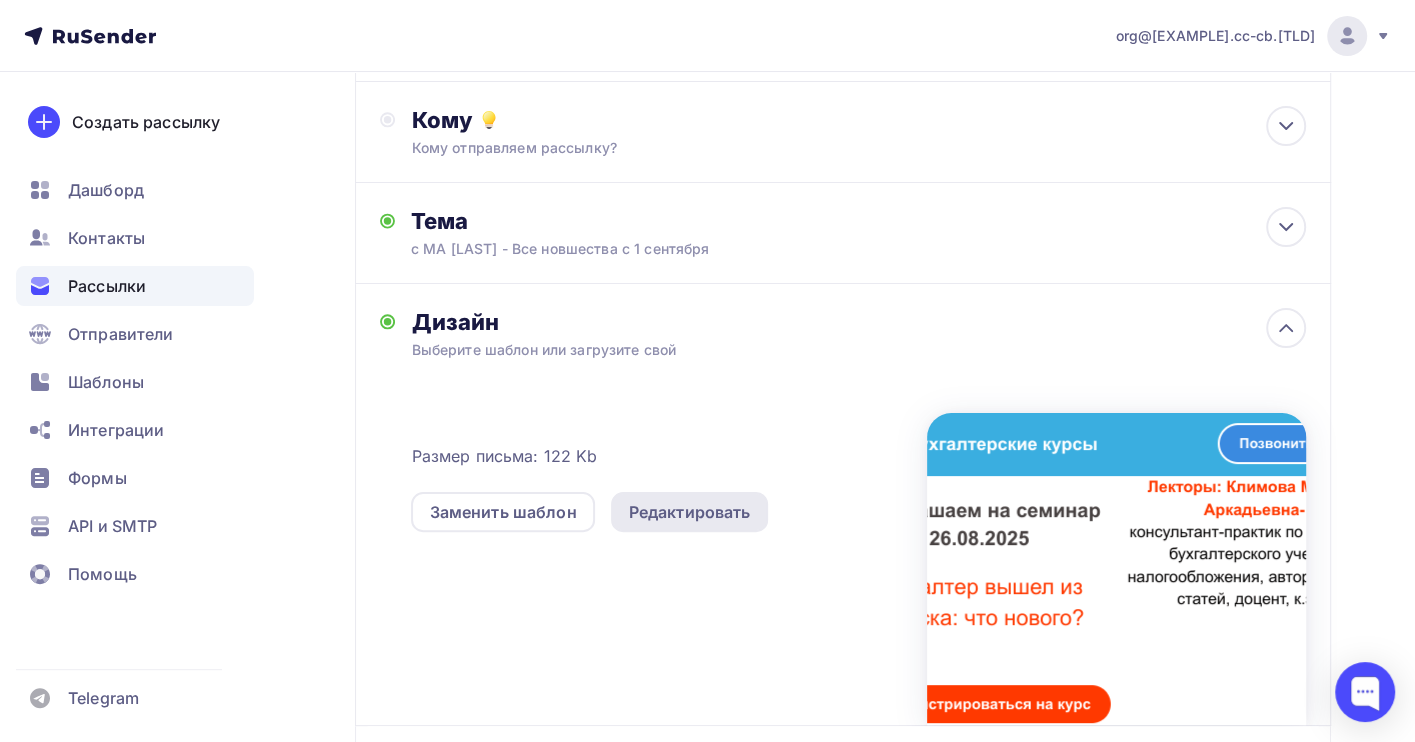 click on "Редактировать" at bounding box center [690, 512] 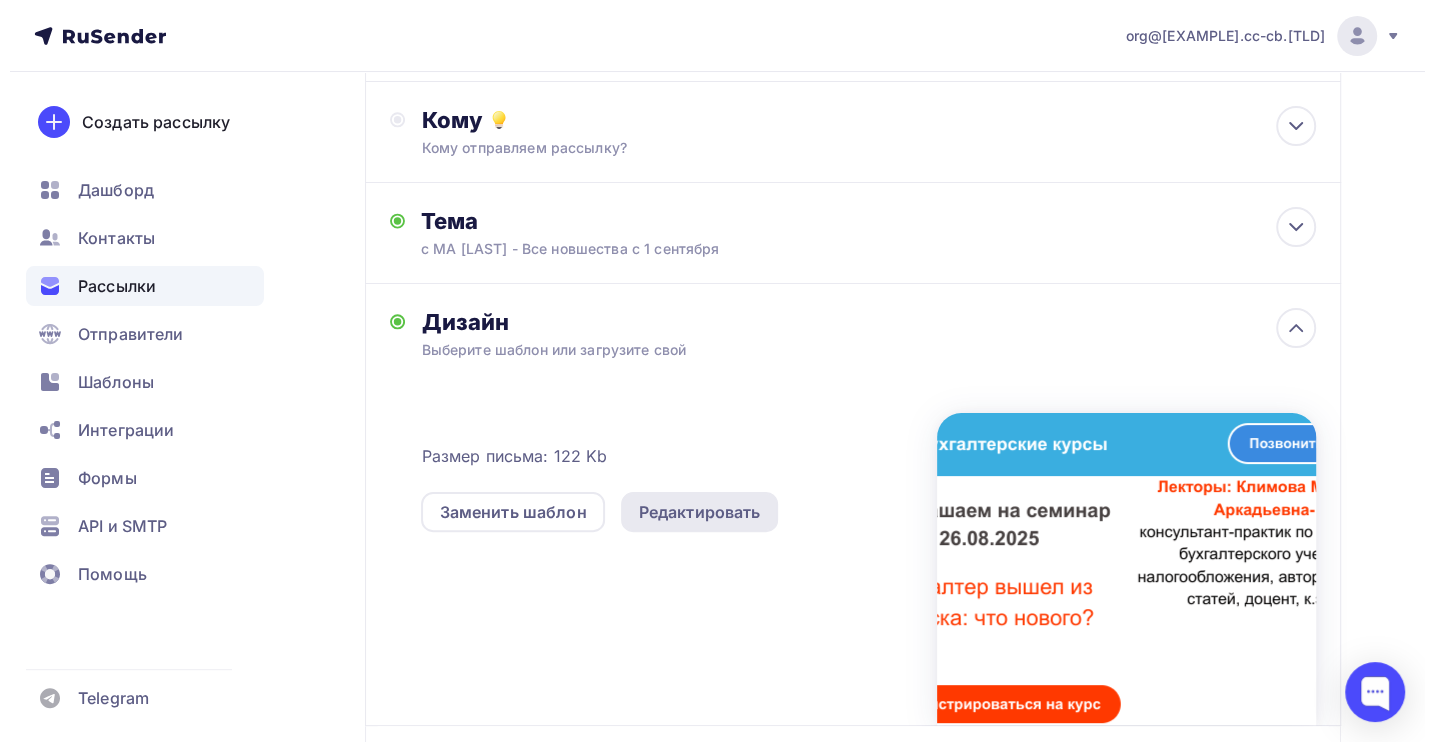 scroll, scrollTop: 0, scrollLeft: 0, axis: both 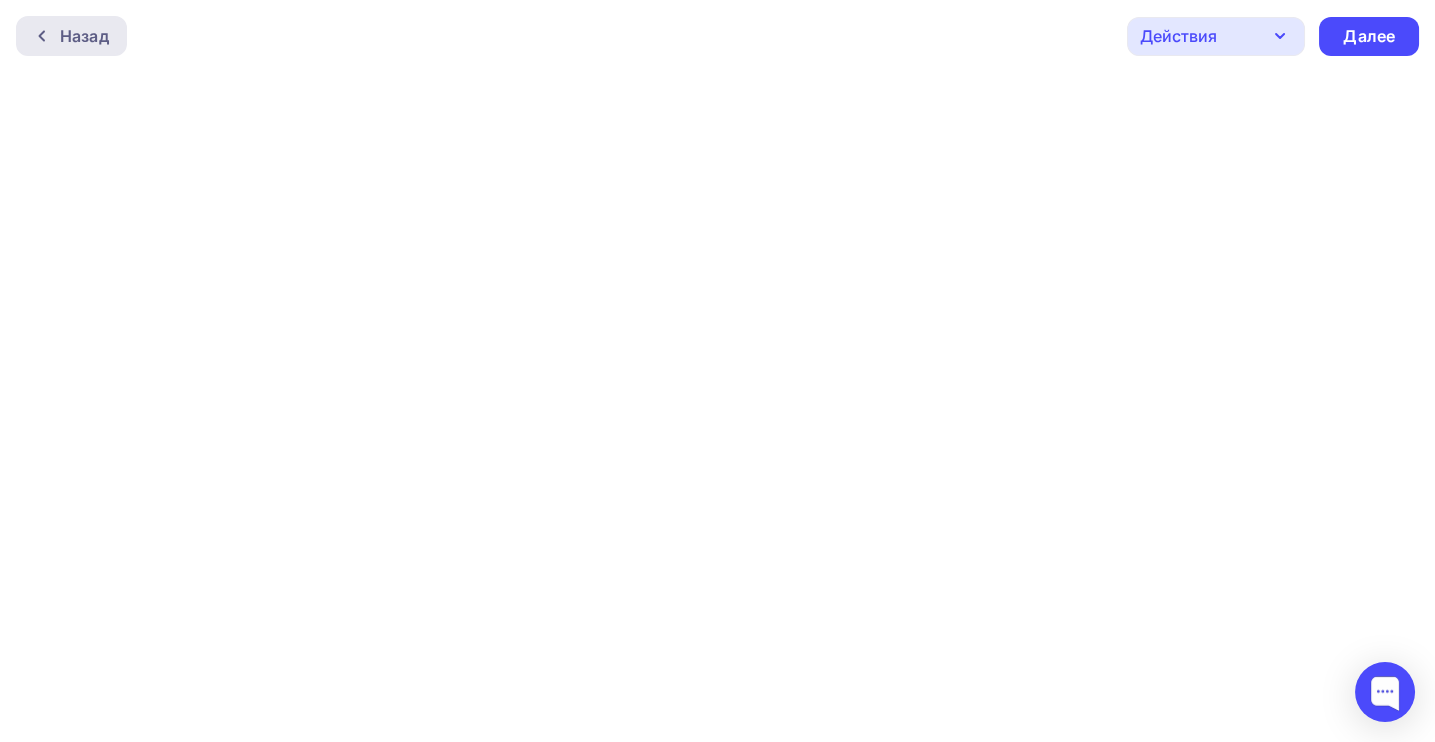 click on "Назад" at bounding box center [71, 36] 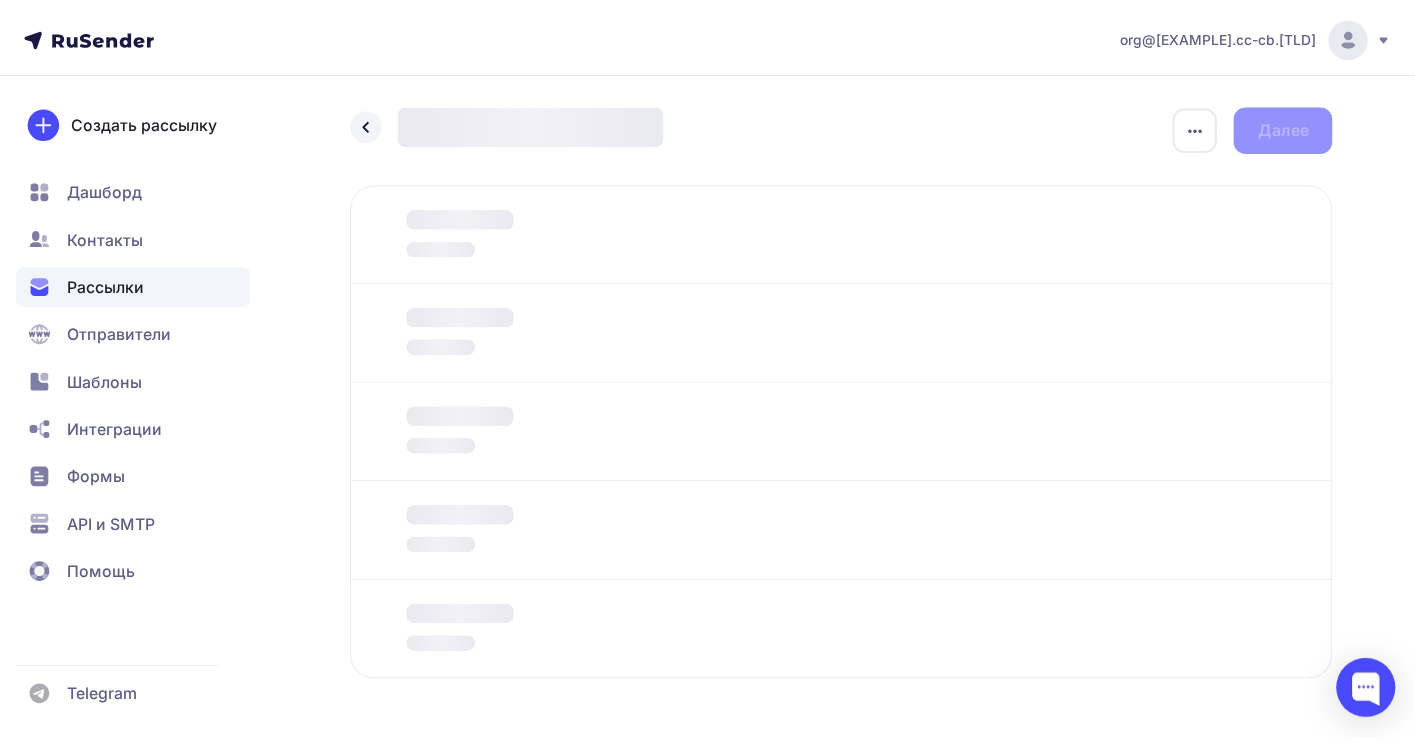 scroll, scrollTop: 70, scrollLeft: 0, axis: vertical 